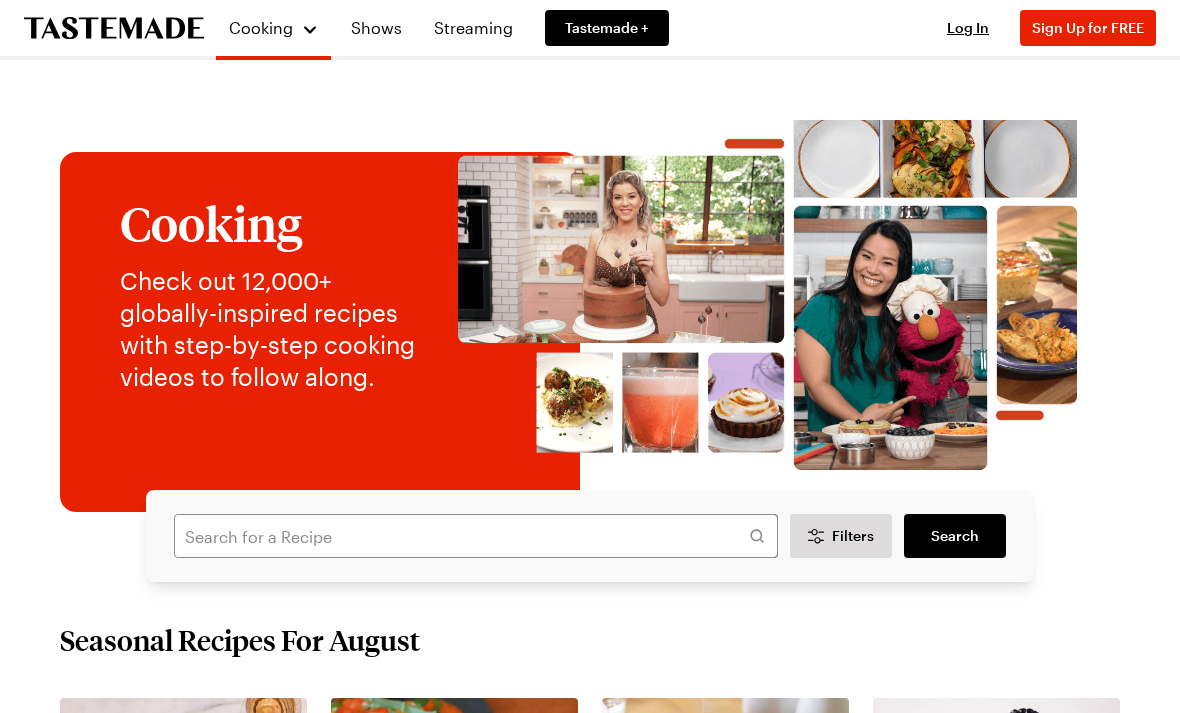 scroll, scrollTop: 0, scrollLeft: 0, axis: both 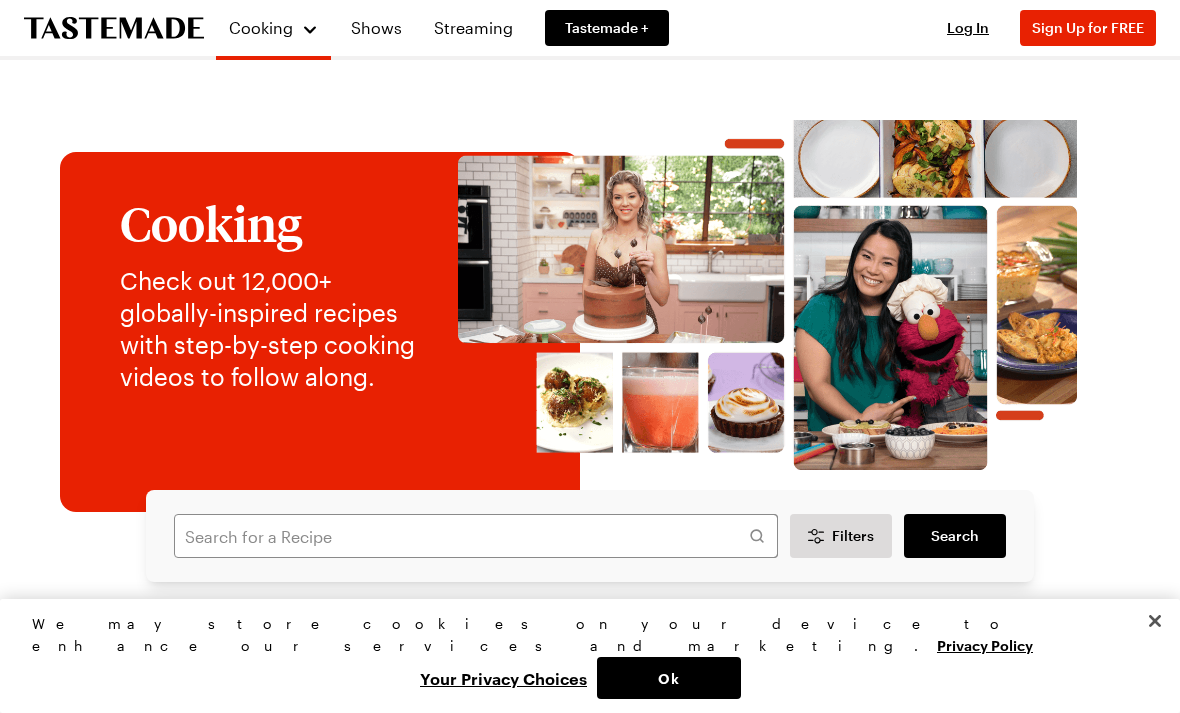 click on "Shows" at bounding box center [376, 28] 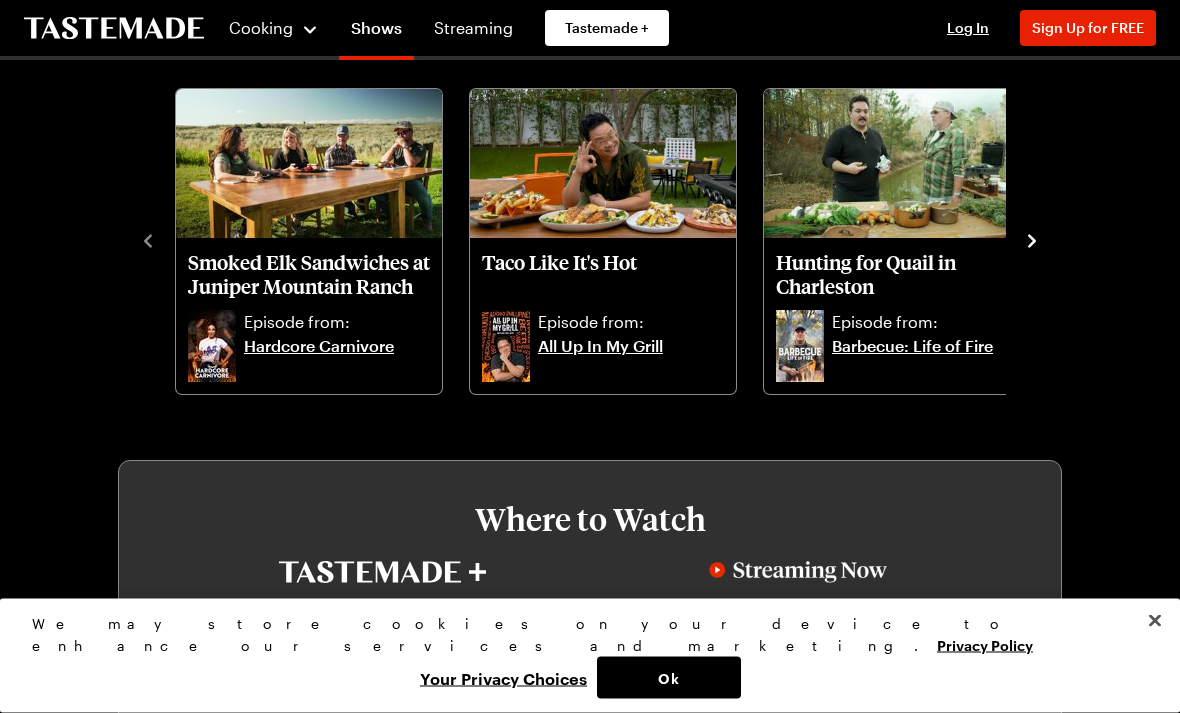 scroll, scrollTop: 572, scrollLeft: 0, axis: vertical 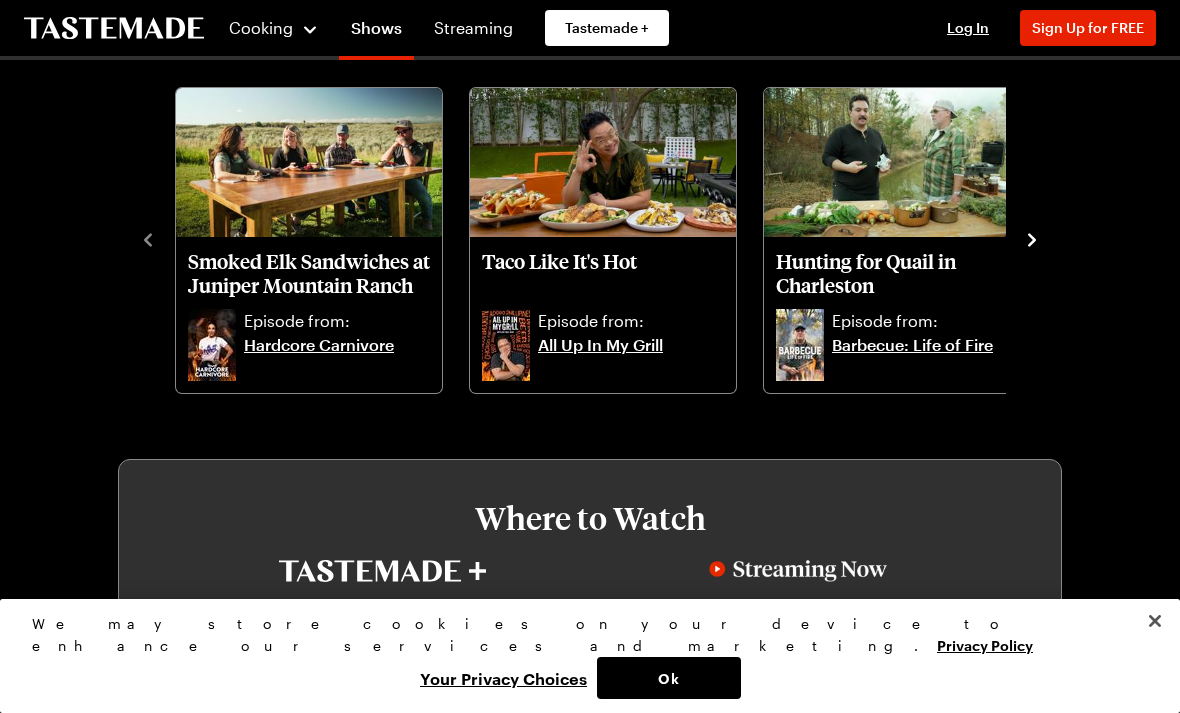 click 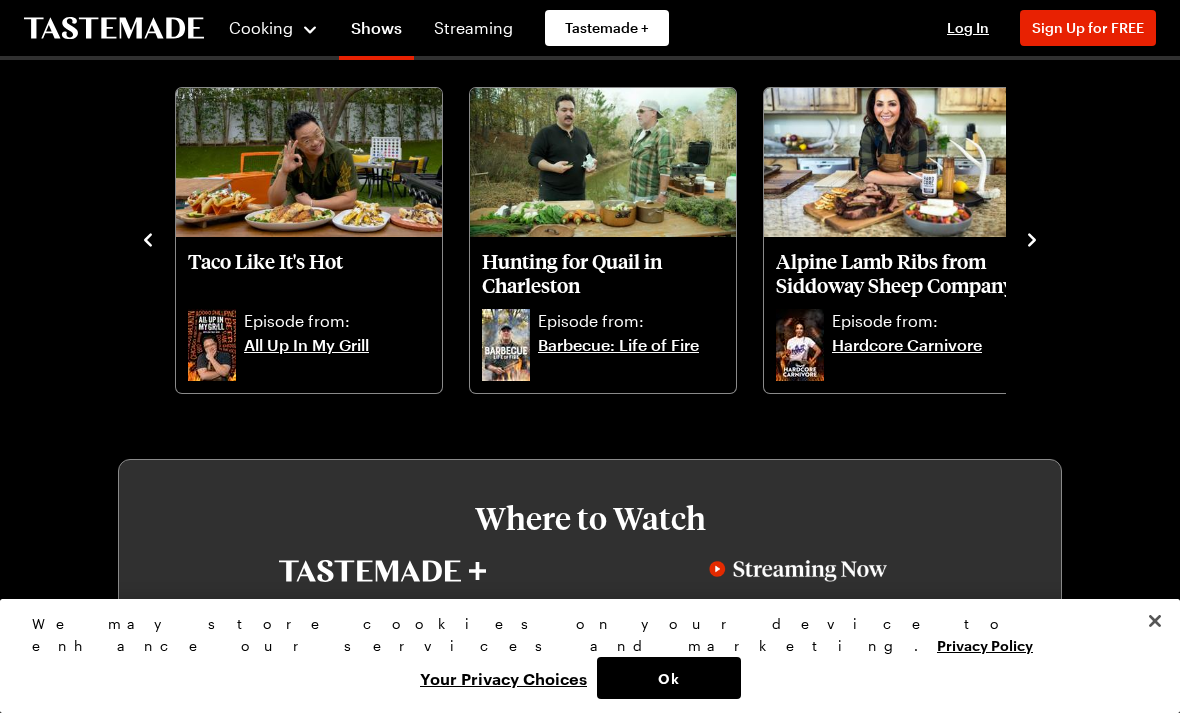 click 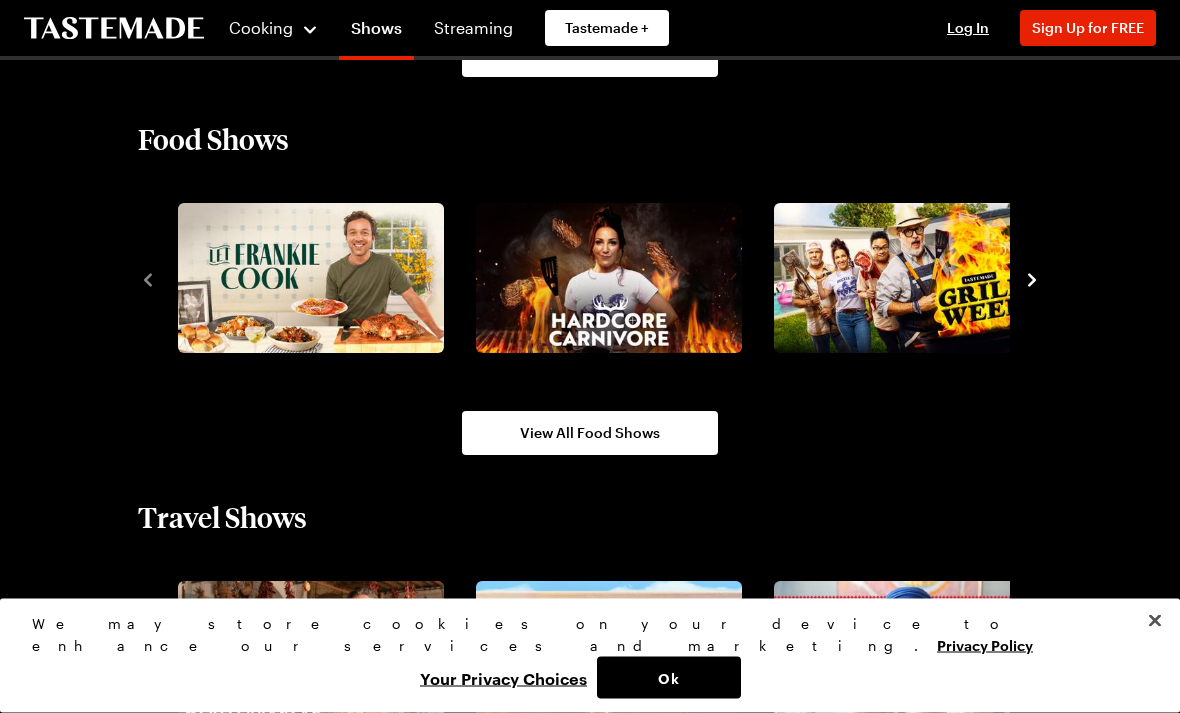 scroll, scrollTop: 1648, scrollLeft: 0, axis: vertical 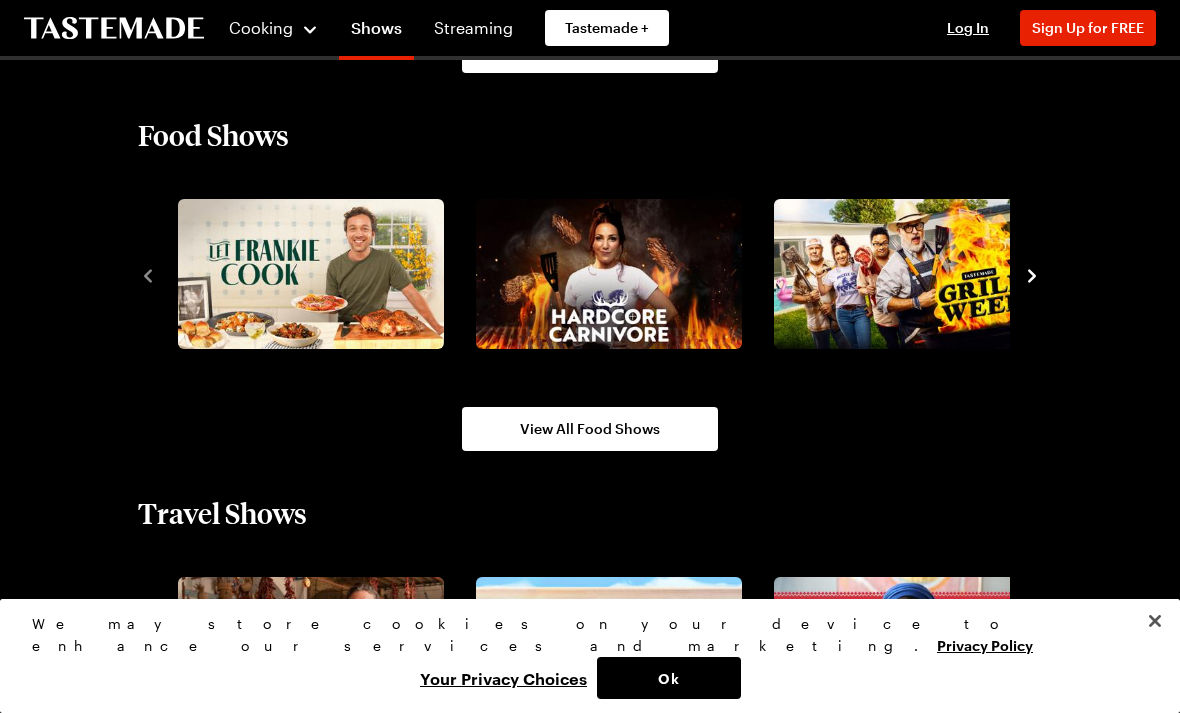 click on "View All Food Shows" at bounding box center (590, 429) 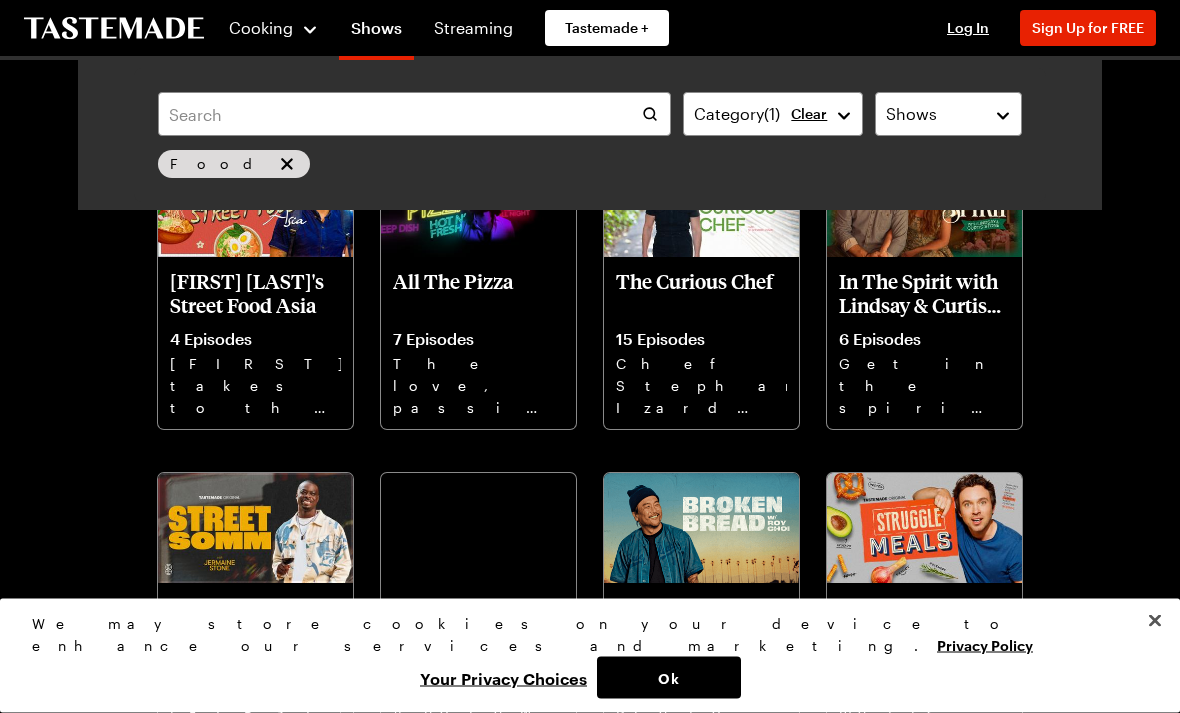 scroll, scrollTop: 536, scrollLeft: 0, axis: vertical 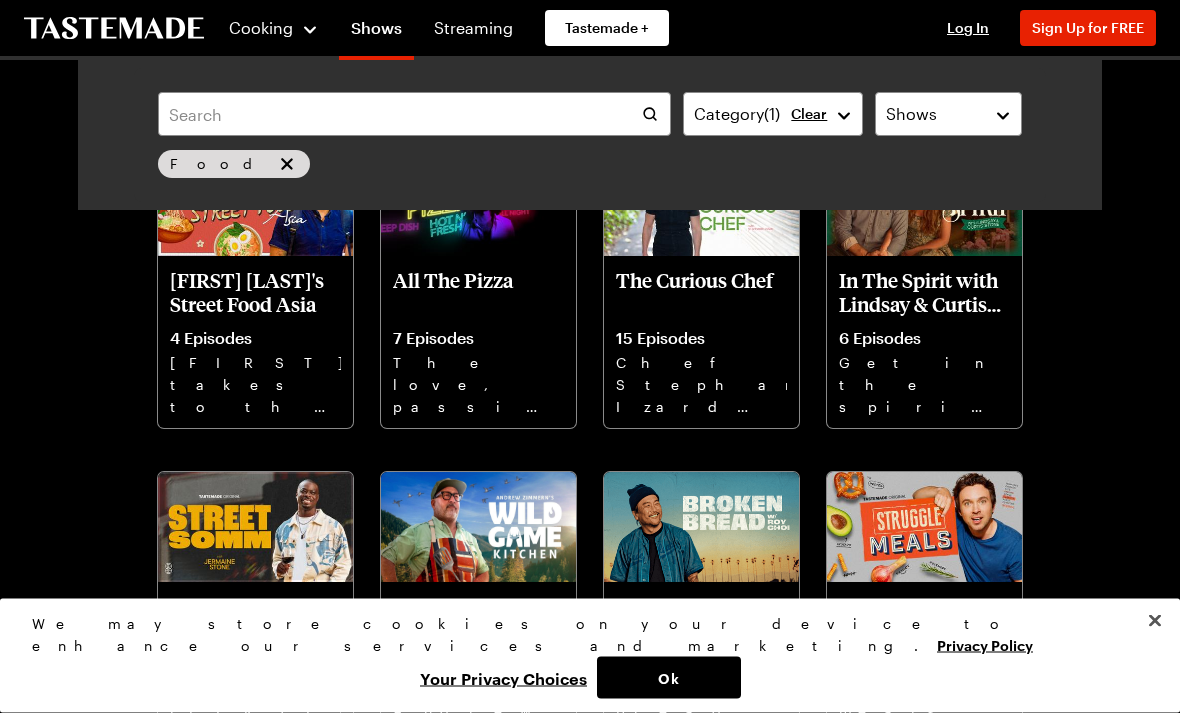 click on "Category  ( 1 ) Clear Shows Food Search Results  ( 83 ) Newest Luke Nguyen's India 6 Episodes Join Luke Nguyen on a culinary adventure through India. Basic Versus Baller: Travel at Any Cost 10 Episodes Join the Vagabrothers as they experience popular travel destinations, each on vastly different budgets. Gordon Ramsay's Festive Home Cooking 3 Episodes Gordon Ramsay prepares delicious seasonal favourites. Mad Good Food 24 Episodes Chef Derrell Smith cooks one of his signature family meals and then turns it into two unique meals for one. Luke Nguyen's Street Food Asia 4 Episodes Luke takes to the streets of Asia to embark on a culinary exploration of its food and culture. All The Pizza 7 Episodes The love, passion and obsession of pizza The Curious Chef 15 Episodes Chef Stephanie Izard has a secret to share; if you’re just eating at restaurants, you might be missing out. In The Spirit with Lindsay & Curtis Stone 6 Episodes Get in the spirit with Curtis Stone as he cooks up a good time with celebrity guests!" at bounding box center [590, 223] 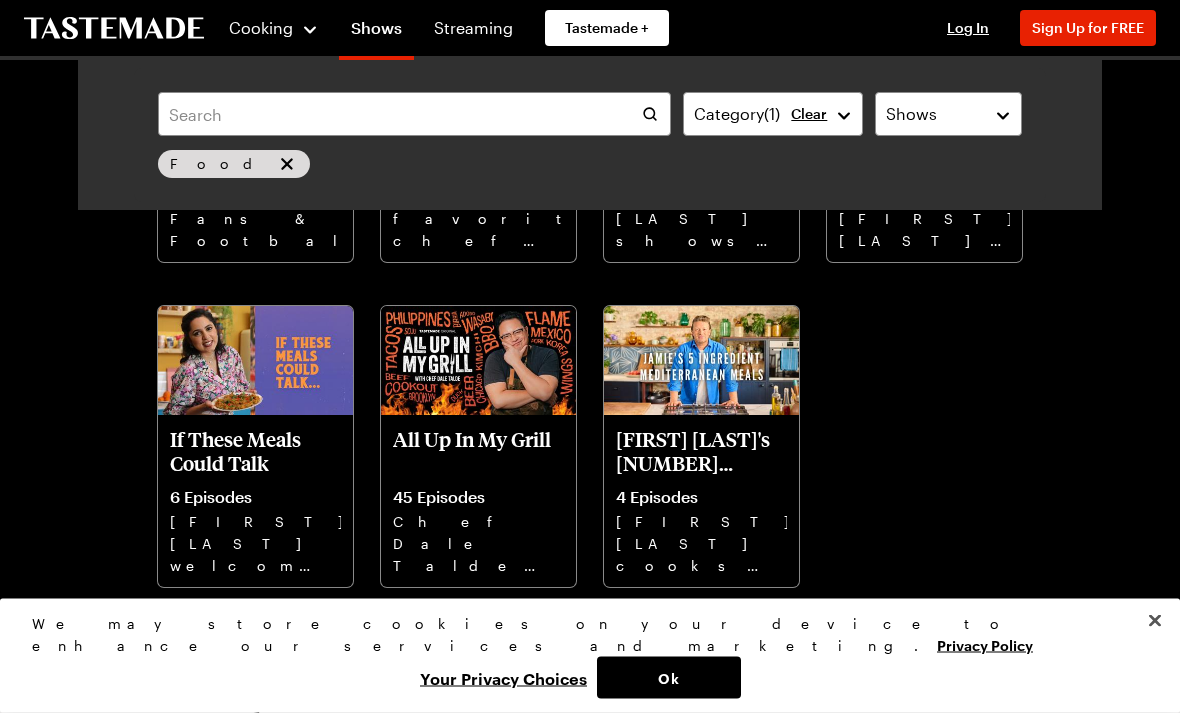 scroll, scrollTop: 6566, scrollLeft: 0, axis: vertical 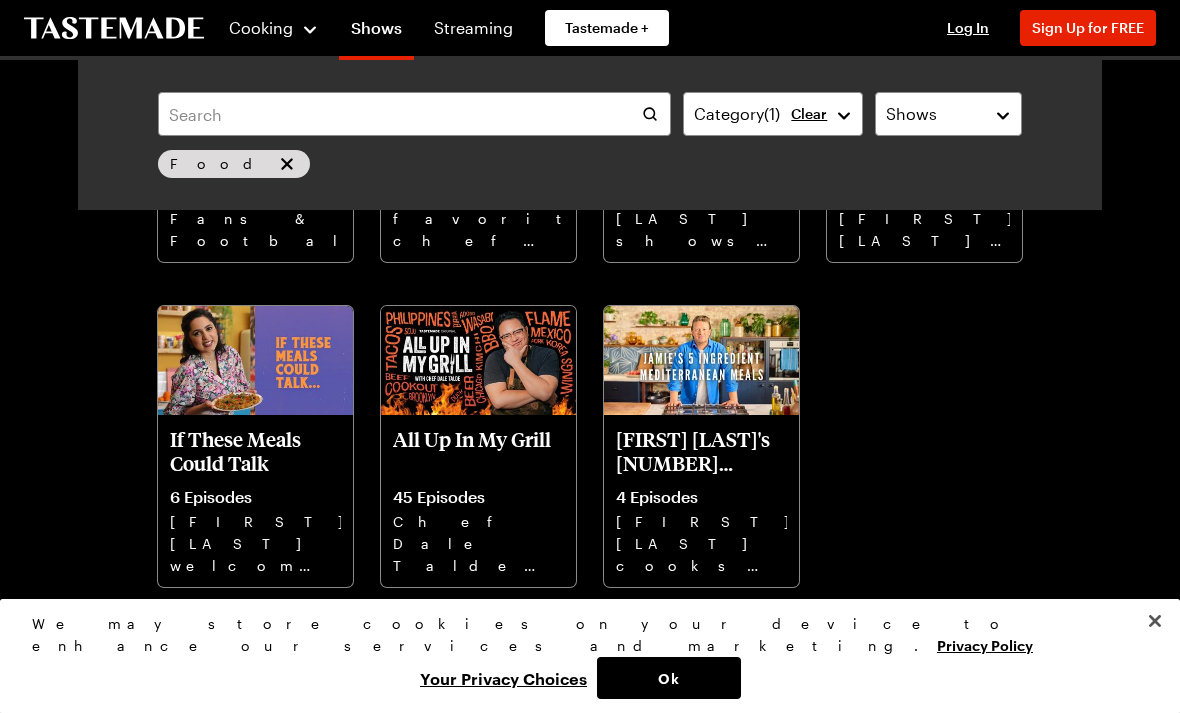 click on "All Up In My Grill 45 Episodes Chef Dale Talde can cook almost anything on a grill and will make your backyard barbecues legendary." at bounding box center (478, 501) 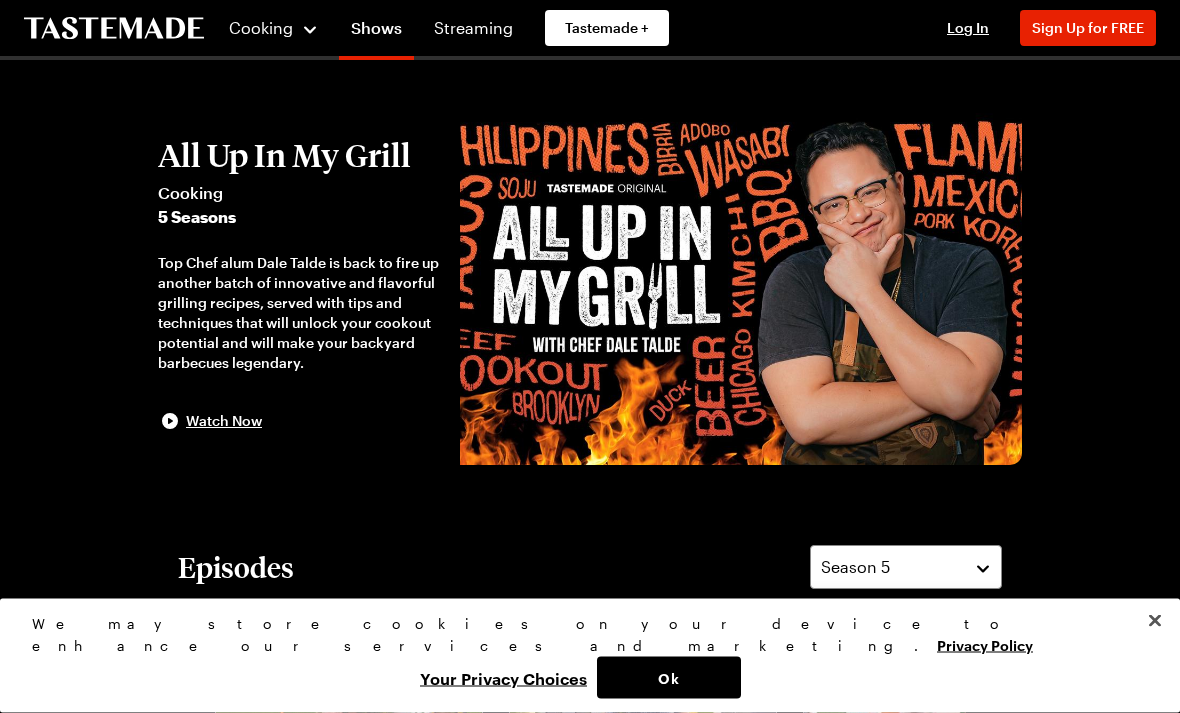 scroll, scrollTop: 15, scrollLeft: 0, axis: vertical 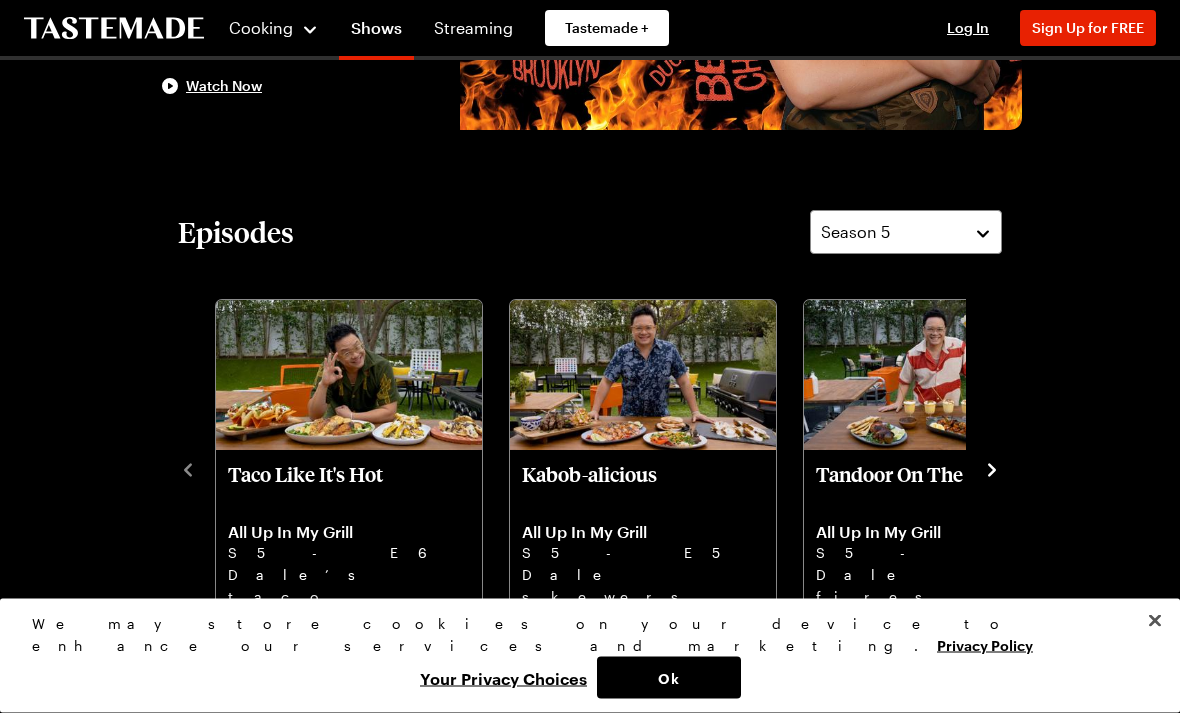 click 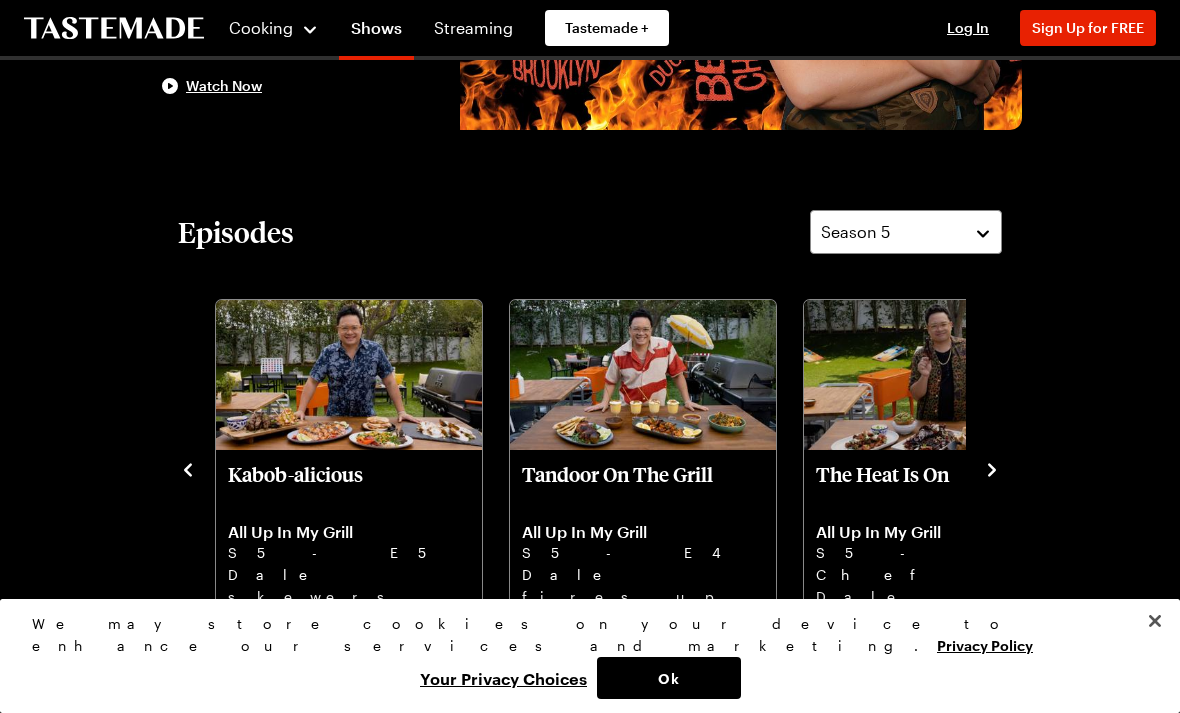 click on "All Up In My Grill" at bounding box center (643, 532) 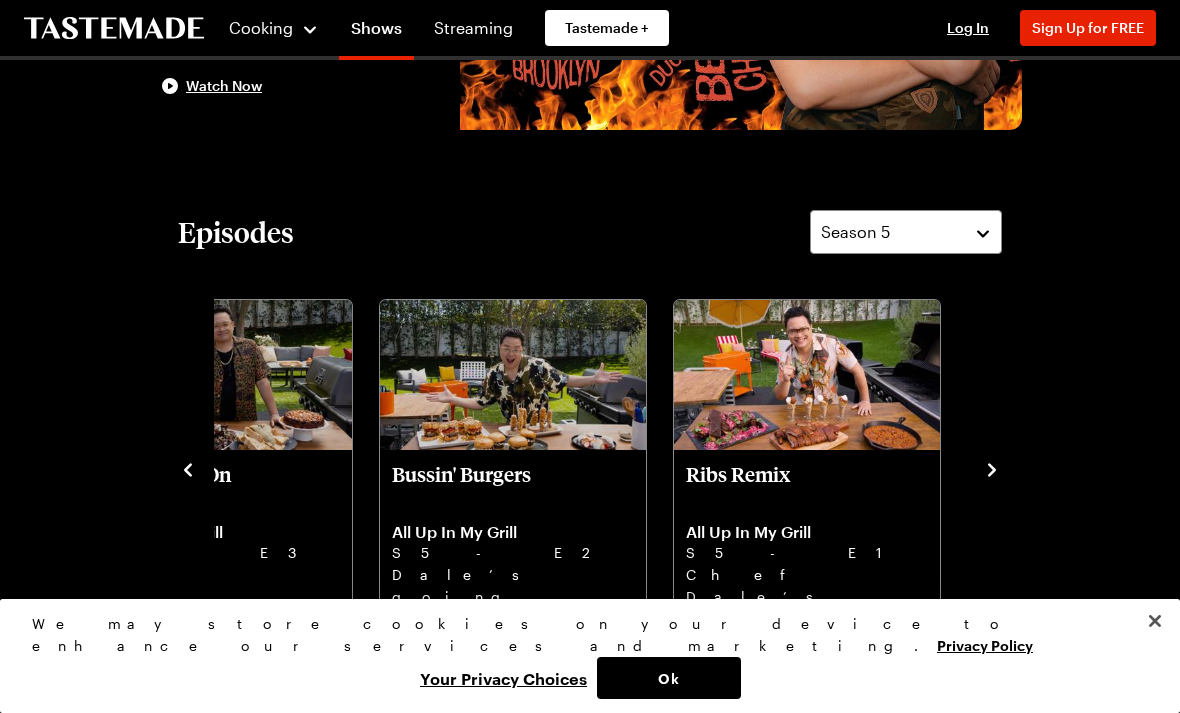 click on "Chef Dale’s remixing ribs, Miami-style BBQ, spicy beans, and sweet key lime cones - time to feast!" at bounding box center (807, 596) 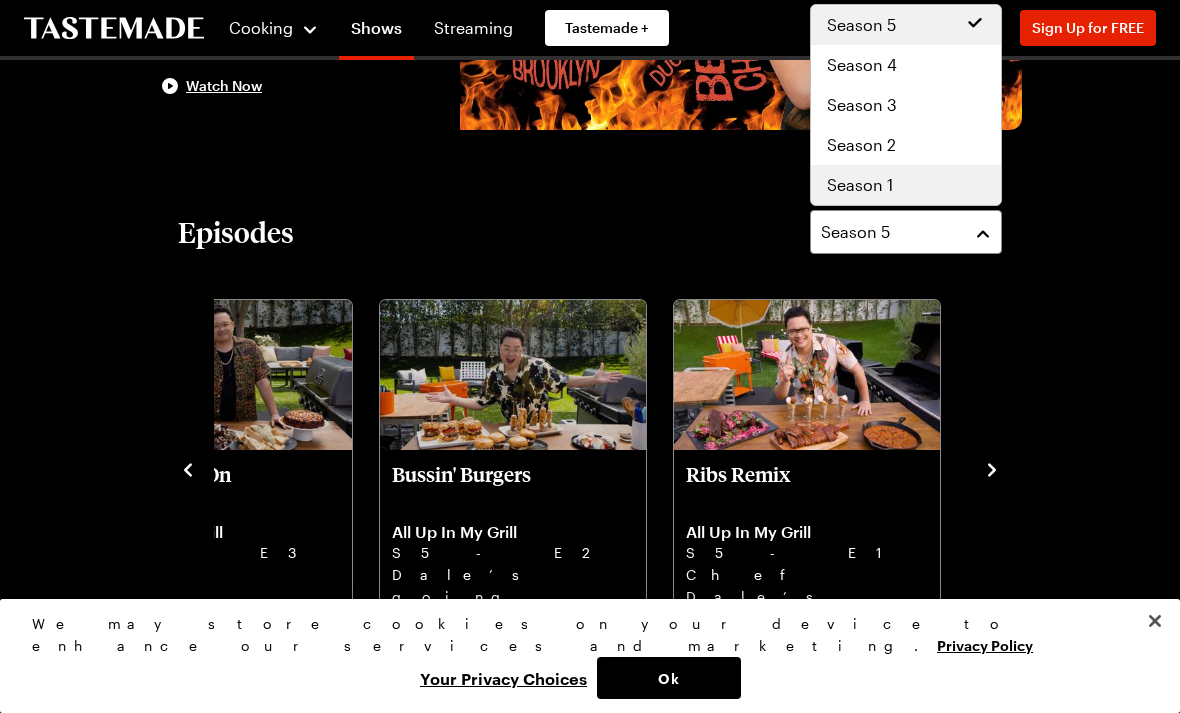click on "Season 1" at bounding box center (860, 185) 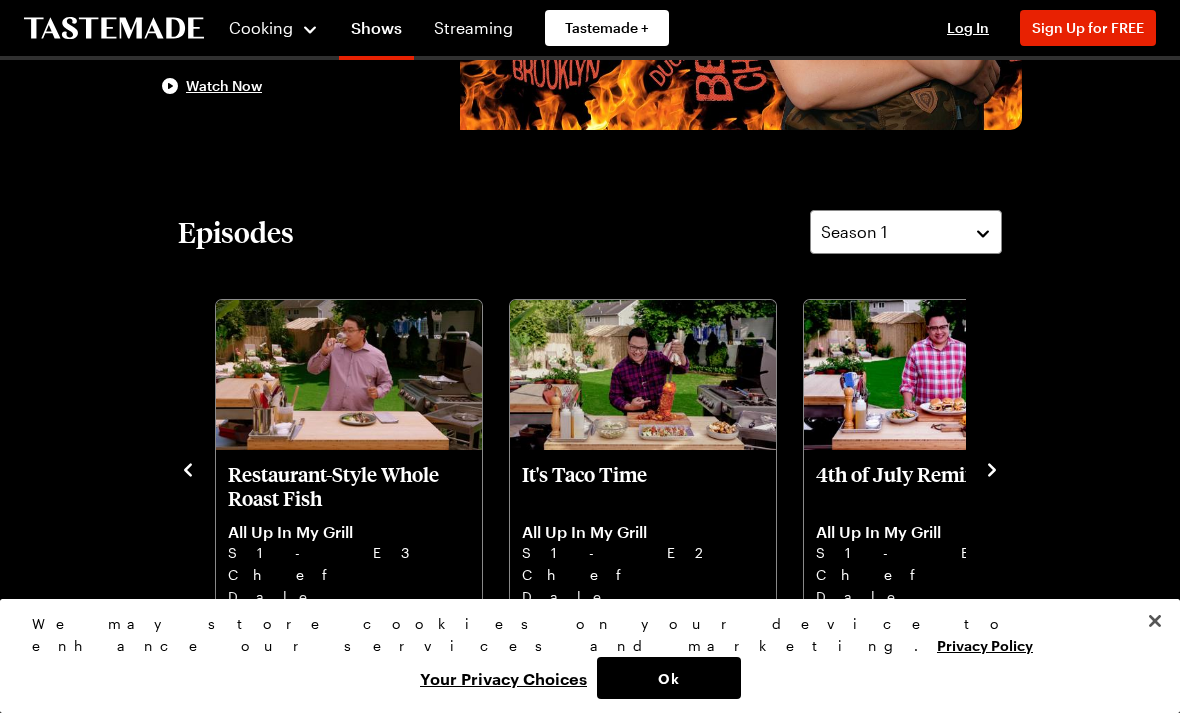 click on "Ok" at bounding box center (669, 678) 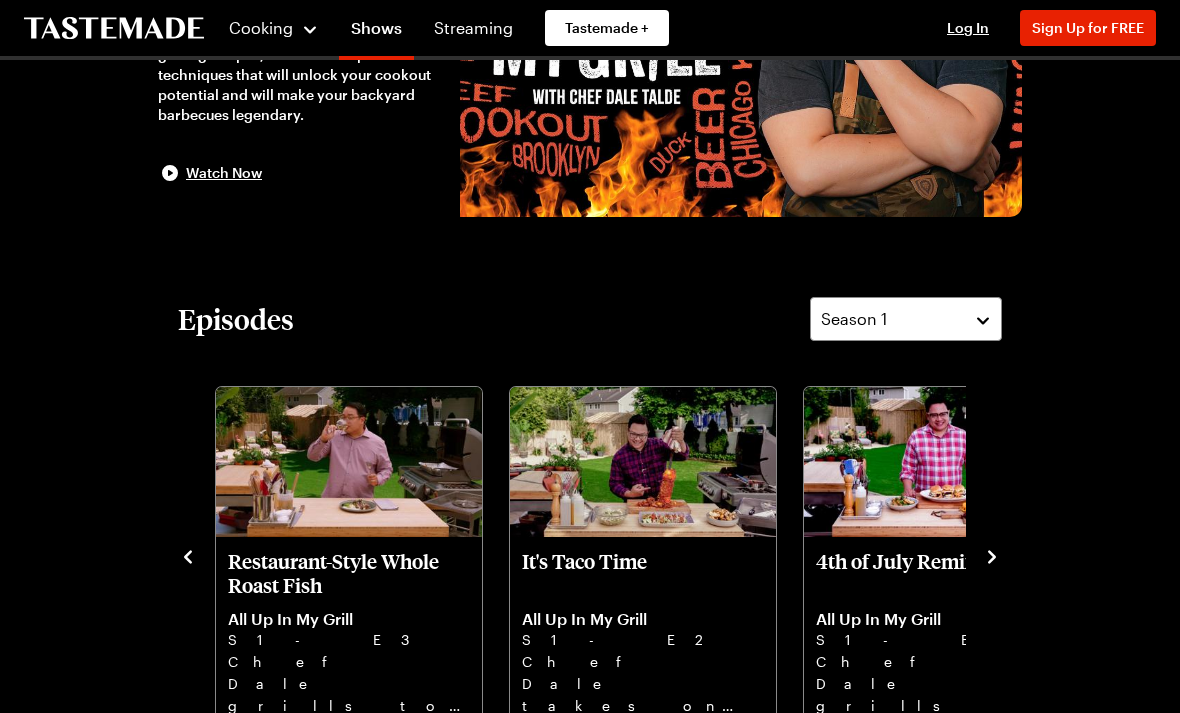scroll, scrollTop: 0, scrollLeft: 0, axis: both 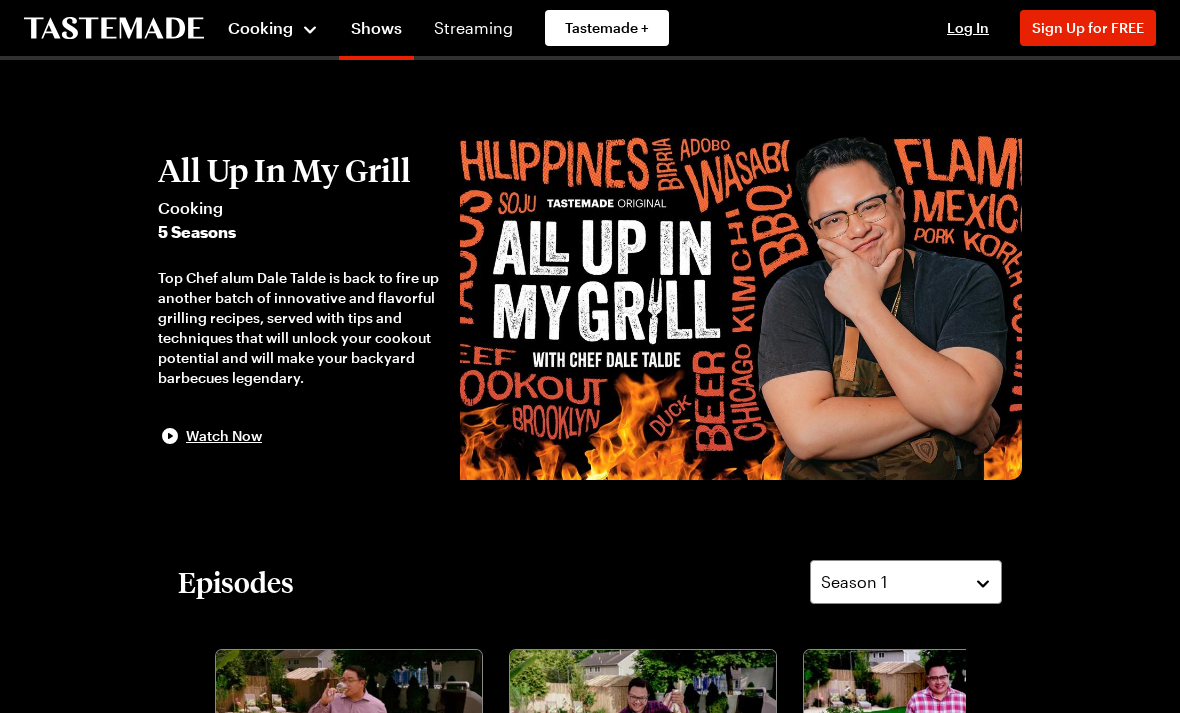 click on "Cooking" at bounding box center (260, 27) 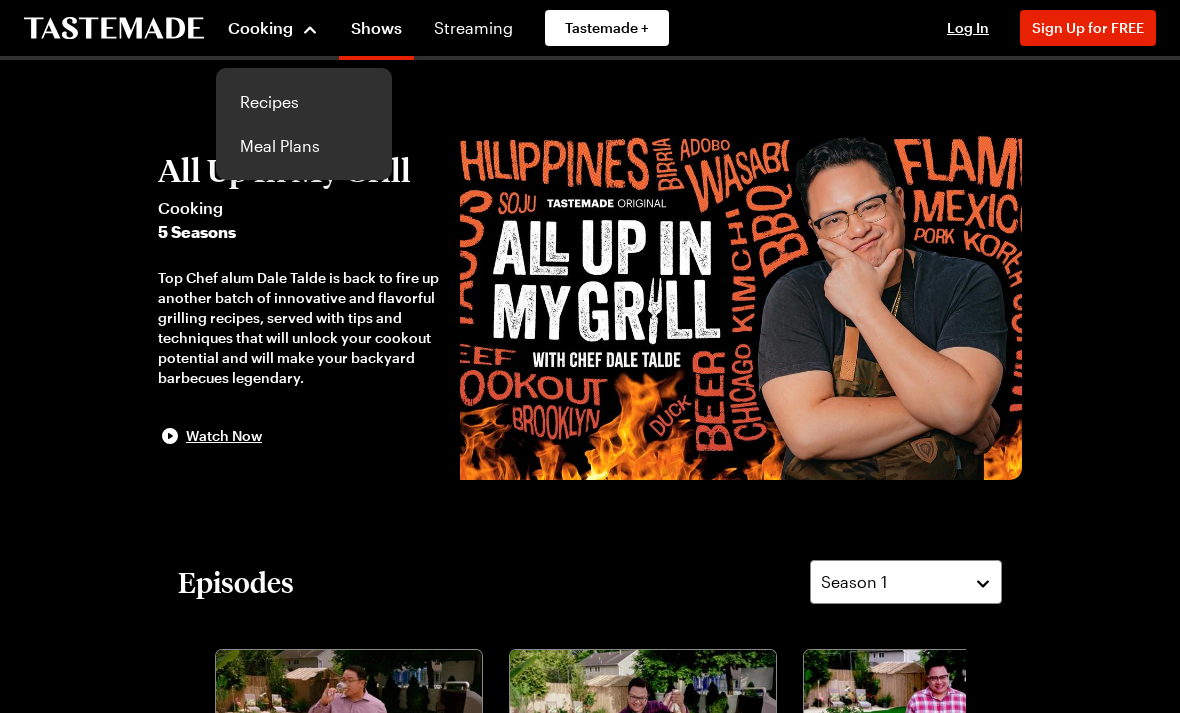 click on "Recipes" at bounding box center (304, 102) 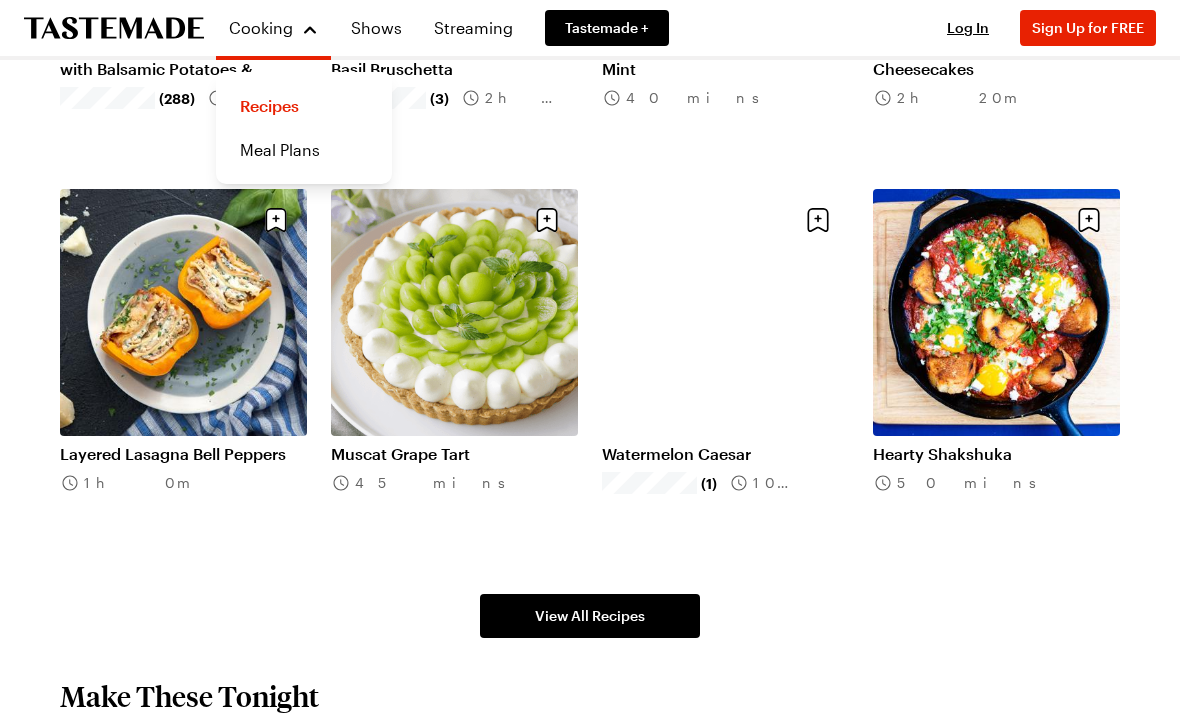 scroll, scrollTop: 915, scrollLeft: 0, axis: vertical 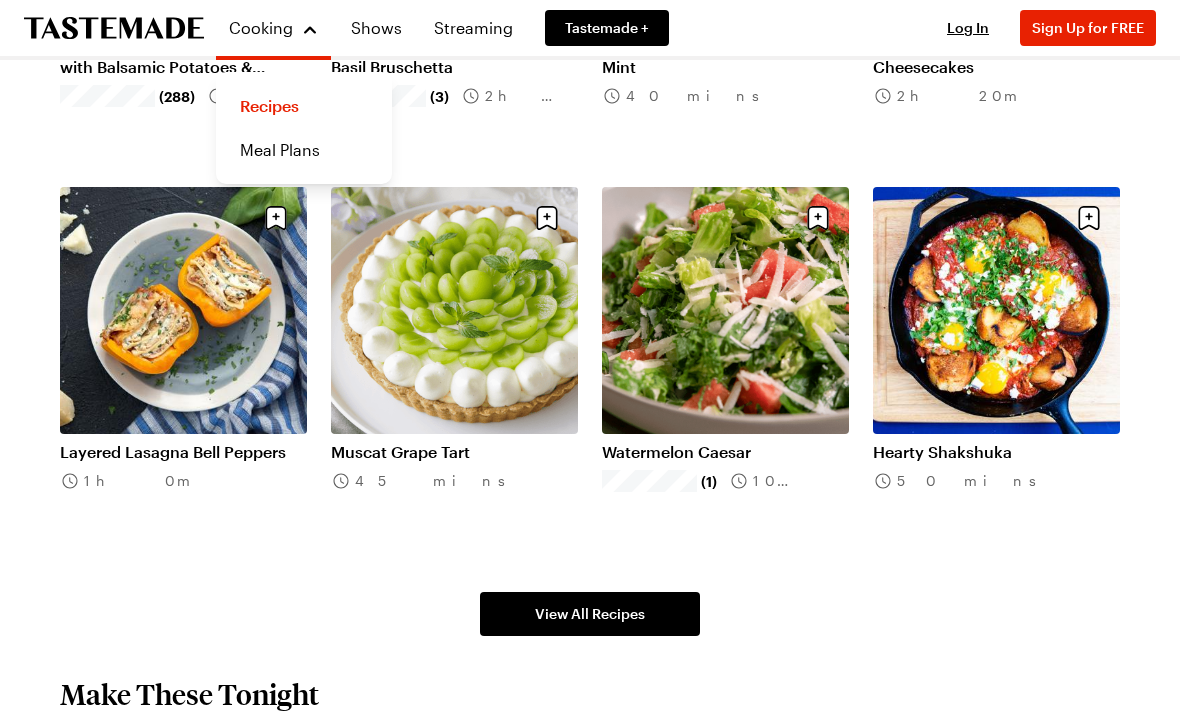 click on "View All Recipes" at bounding box center (590, 615) 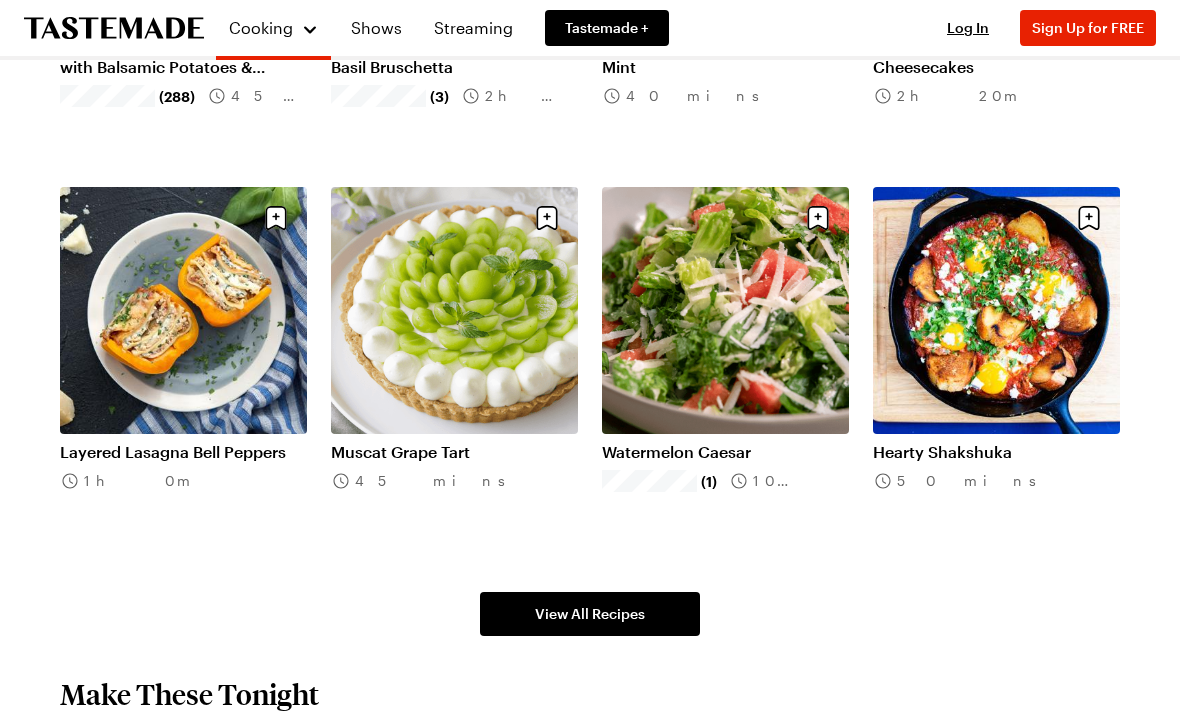 scroll, scrollTop: 916, scrollLeft: 0, axis: vertical 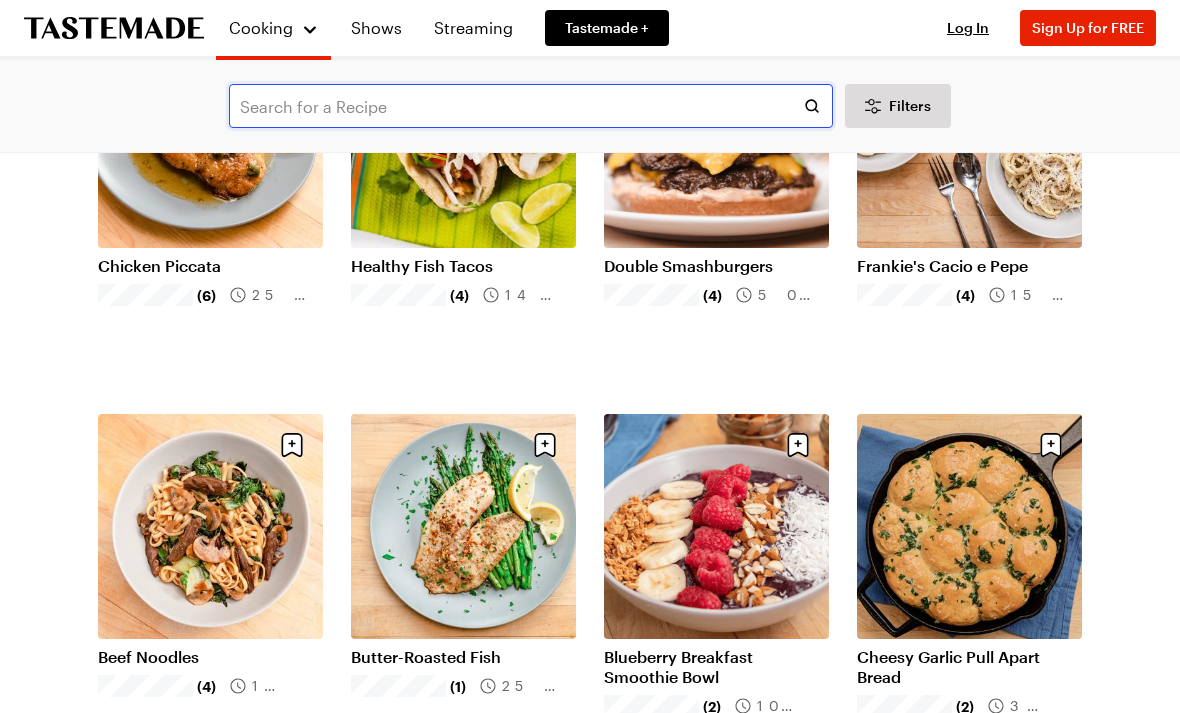 click at bounding box center (531, 106) 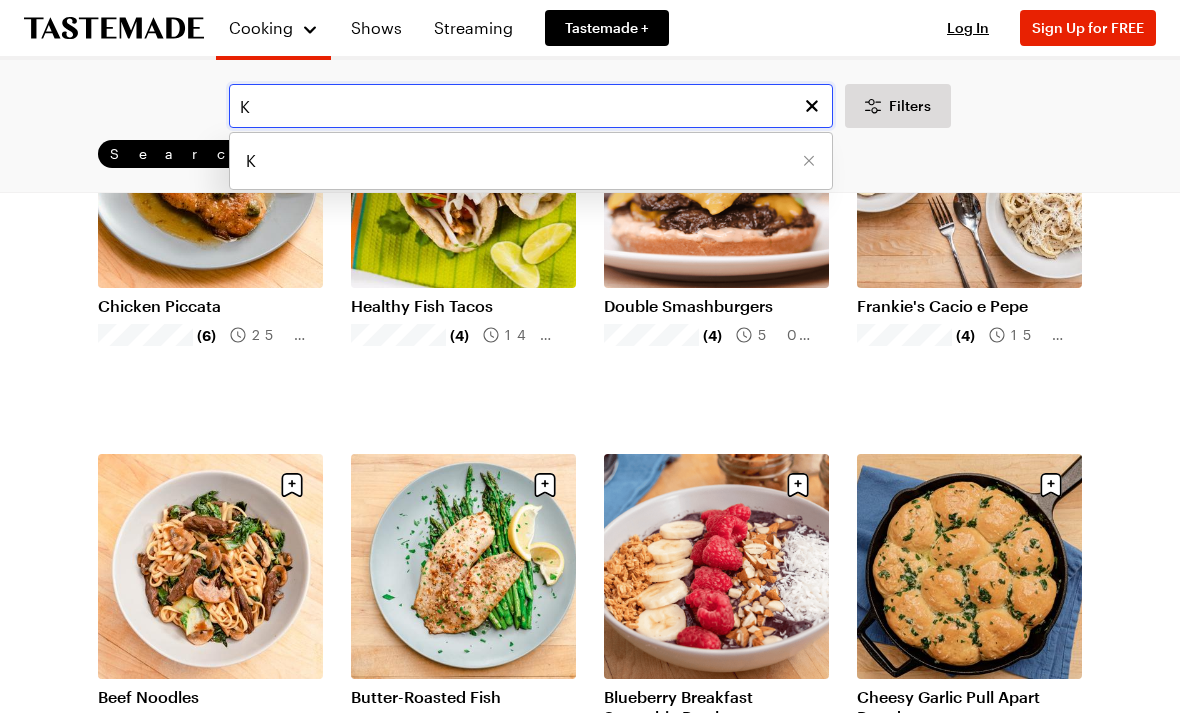 scroll, scrollTop: 0, scrollLeft: 0, axis: both 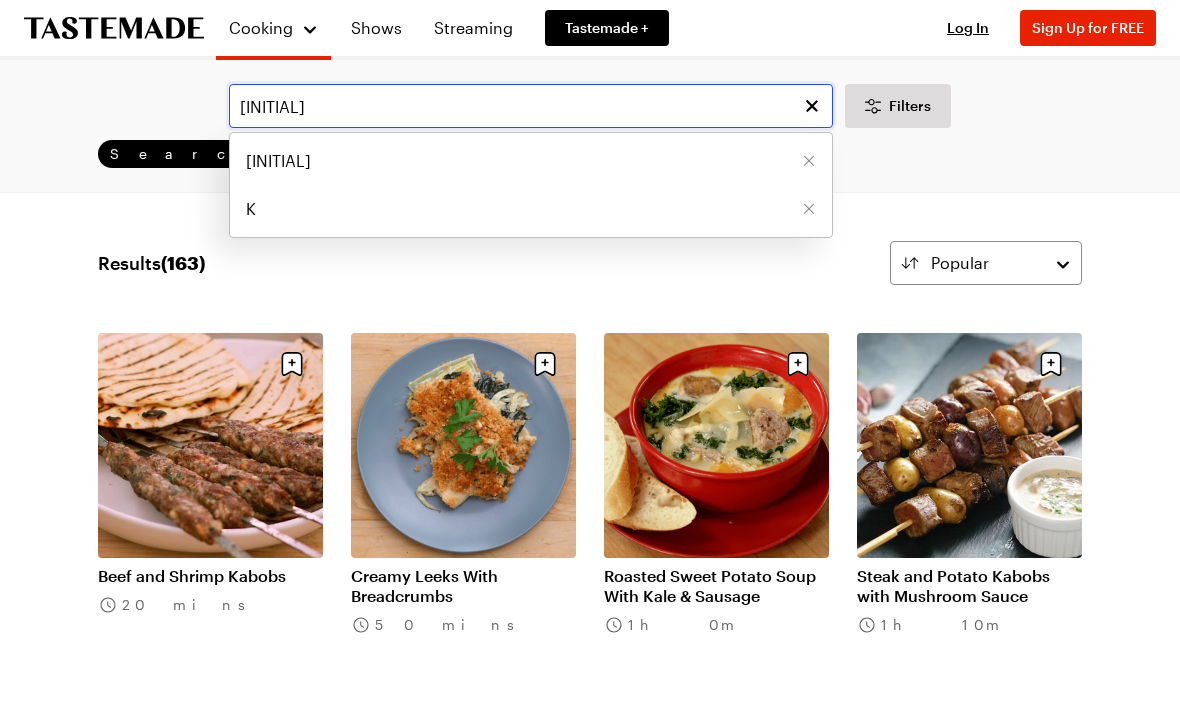 click on "Ka" at bounding box center (531, 106) 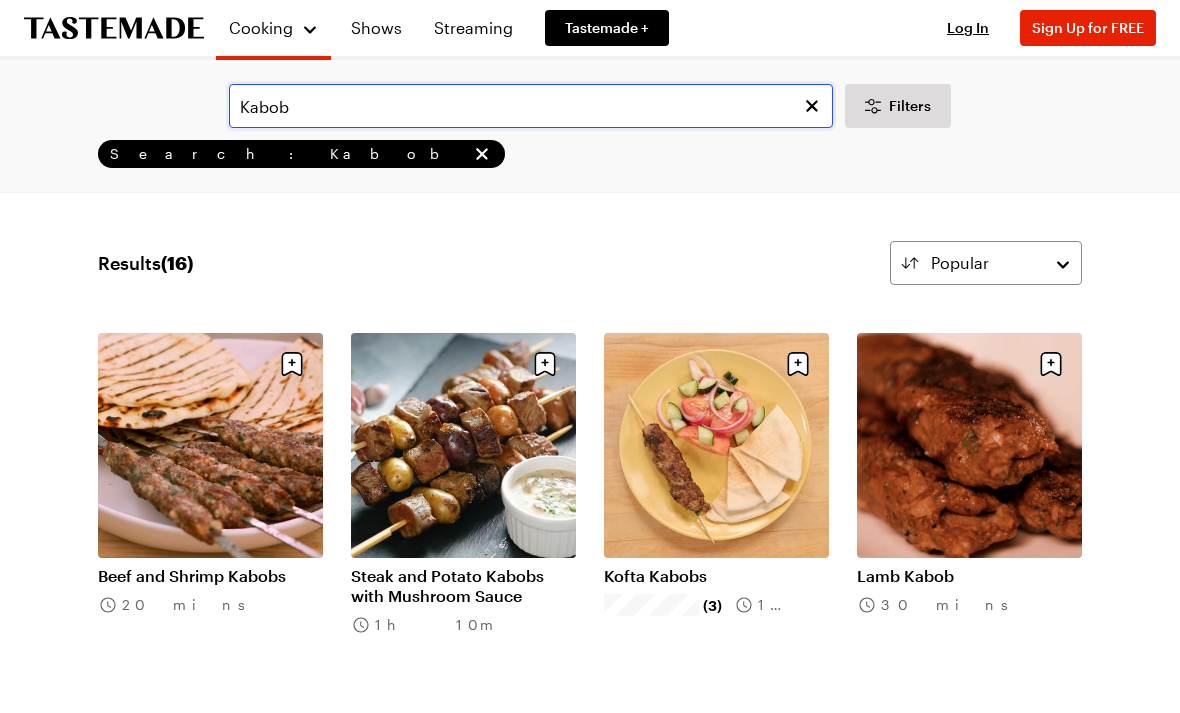 type on "Kabob" 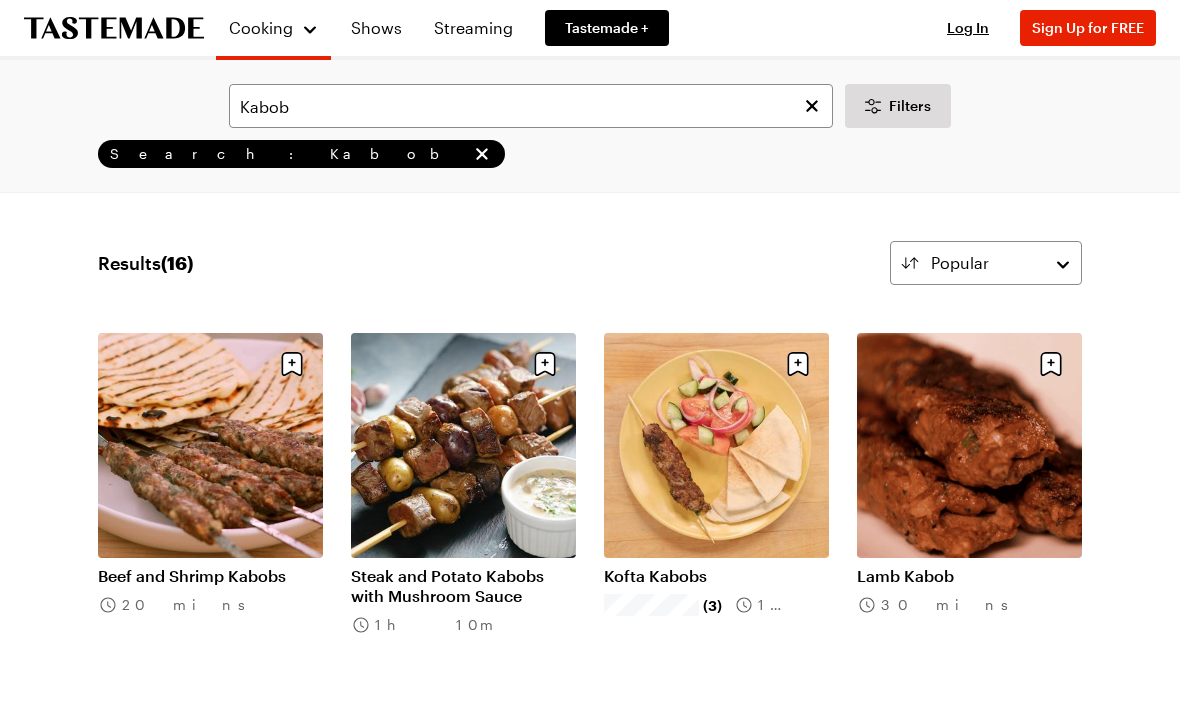 click on "Search: Kabob" at bounding box center (288, 154) 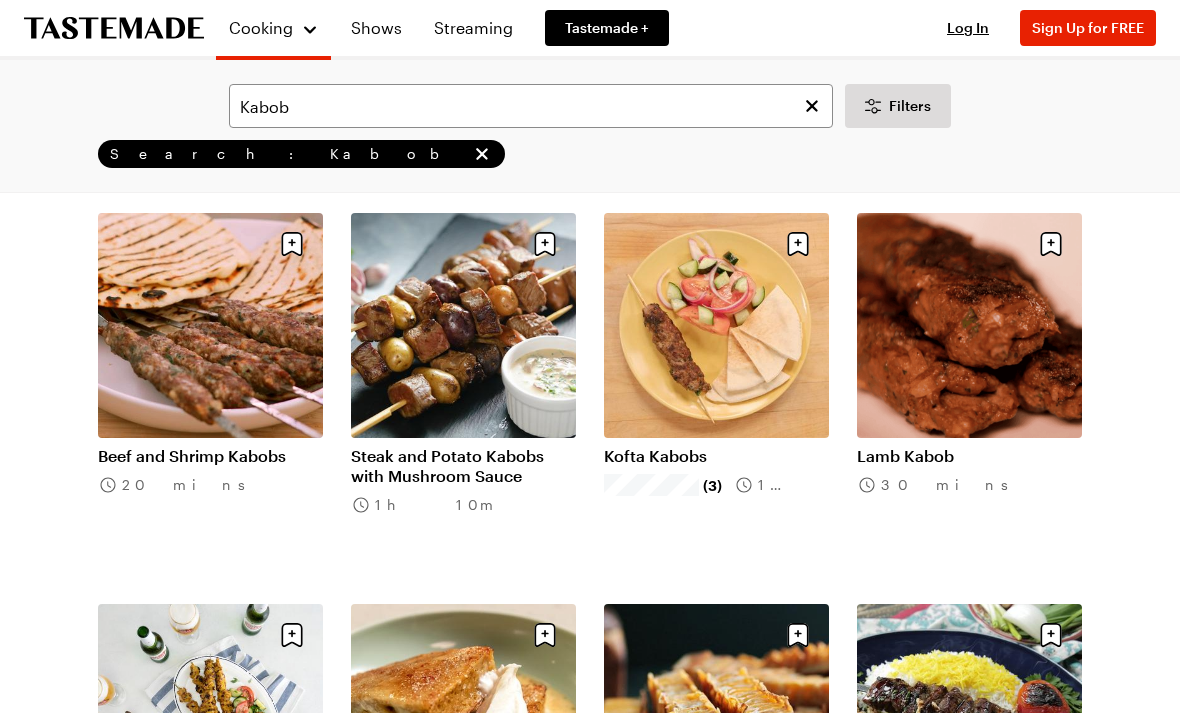 scroll, scrollTop: 0, scrollLeft: 0, axis: both 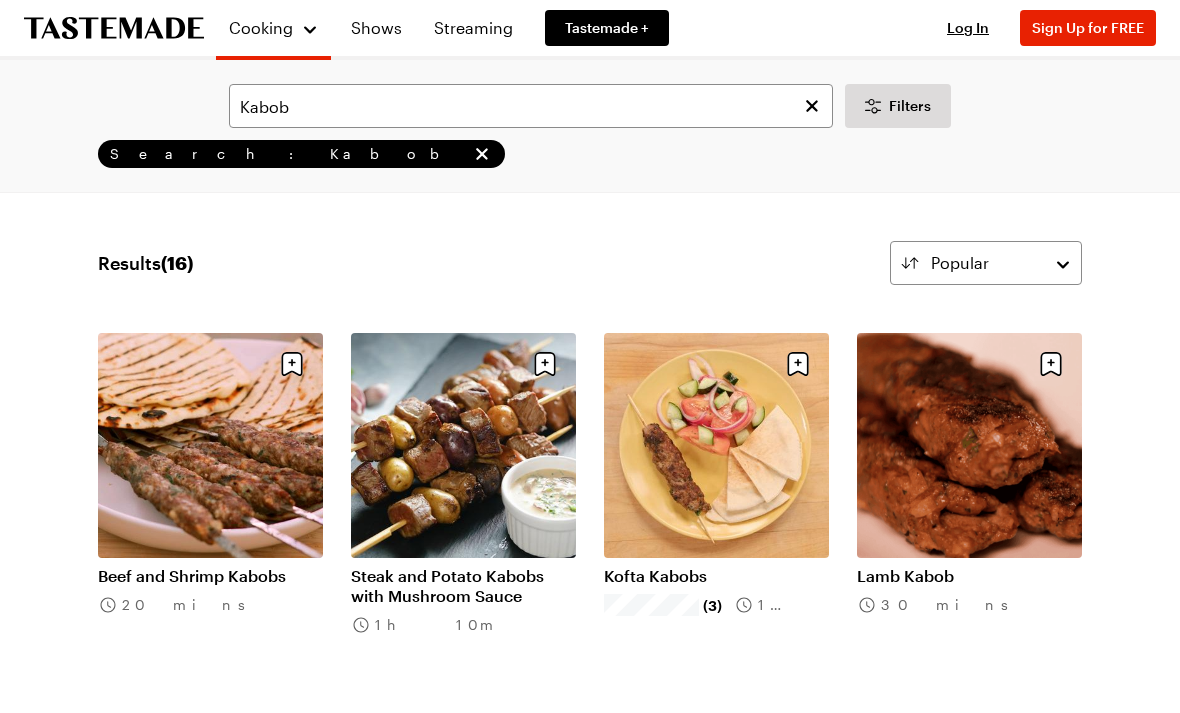 click on "Kofta Kabobs" at bounding box center (716, 576) 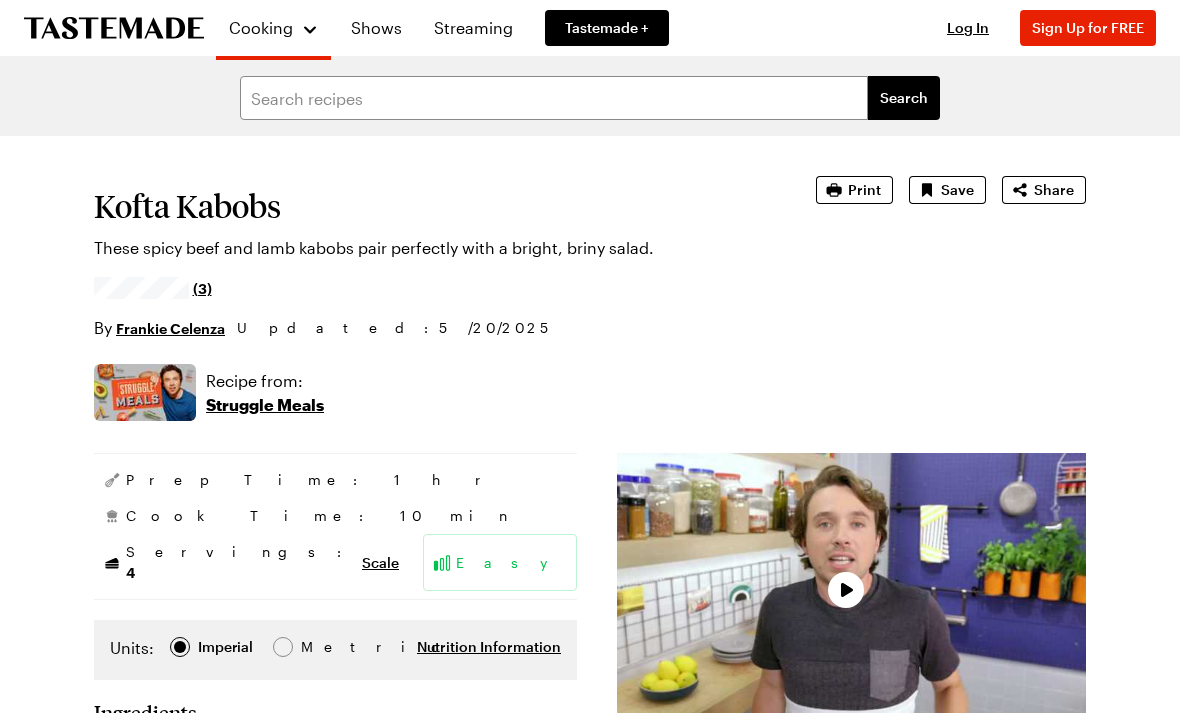 scroll, scrollTop: 0, scrollLeft: 0, axis: both 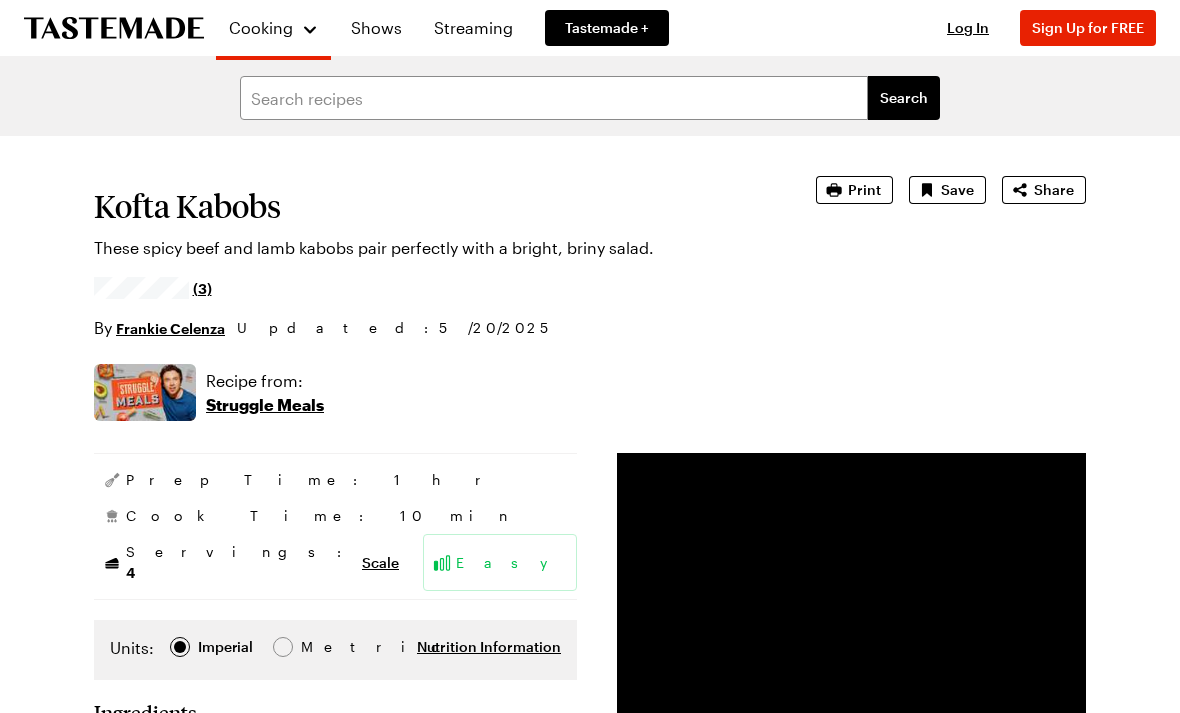 click on "Streaming" at bounding box center [473, 28] 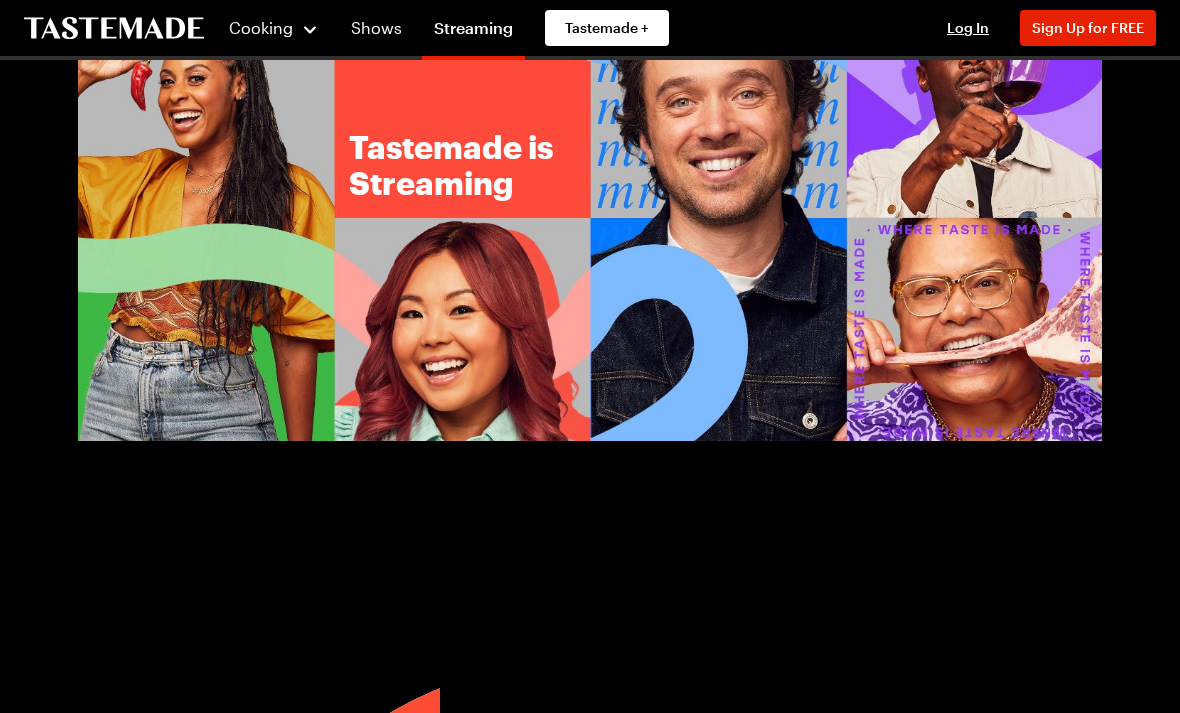 scroll, scrollTop: 0, scrollLeft: 0, axis: both 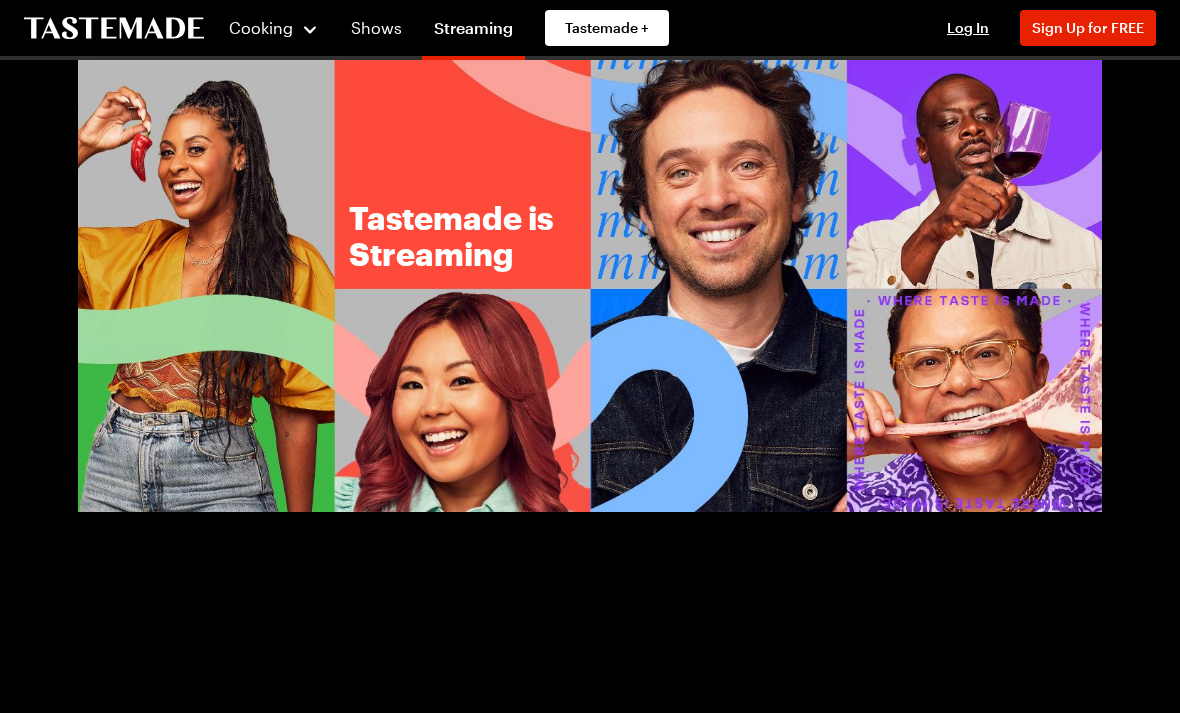click on "Shows" at bounding box center (376, 28) 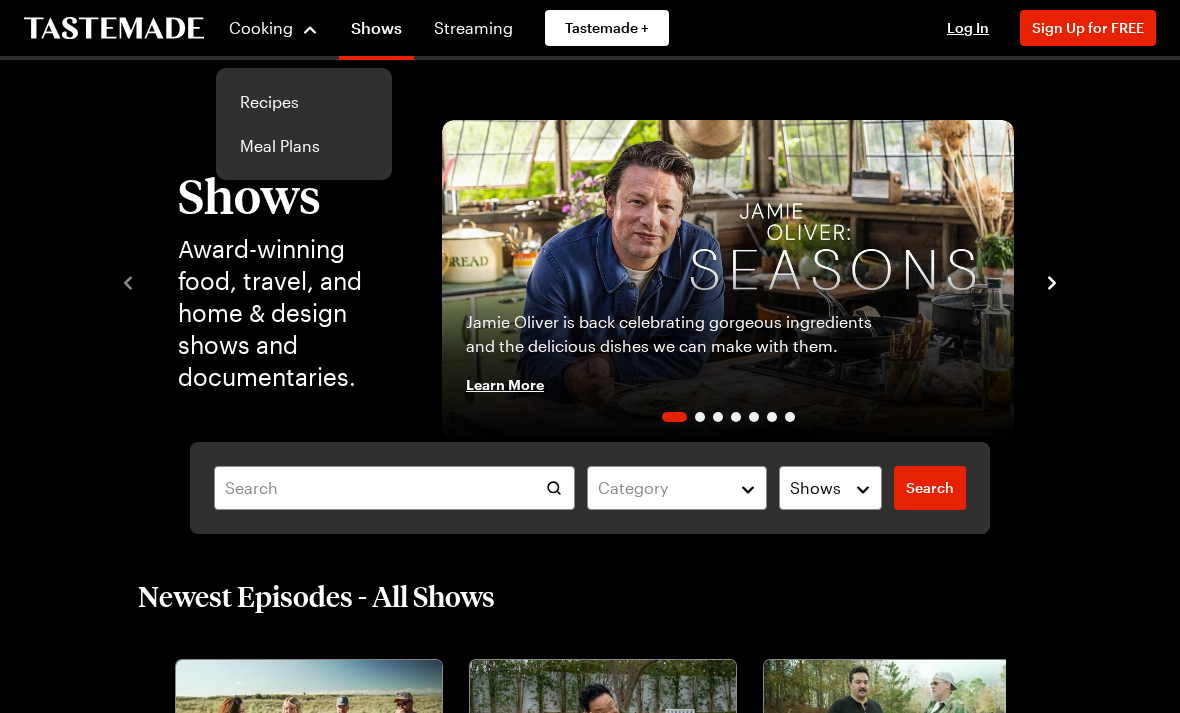 click 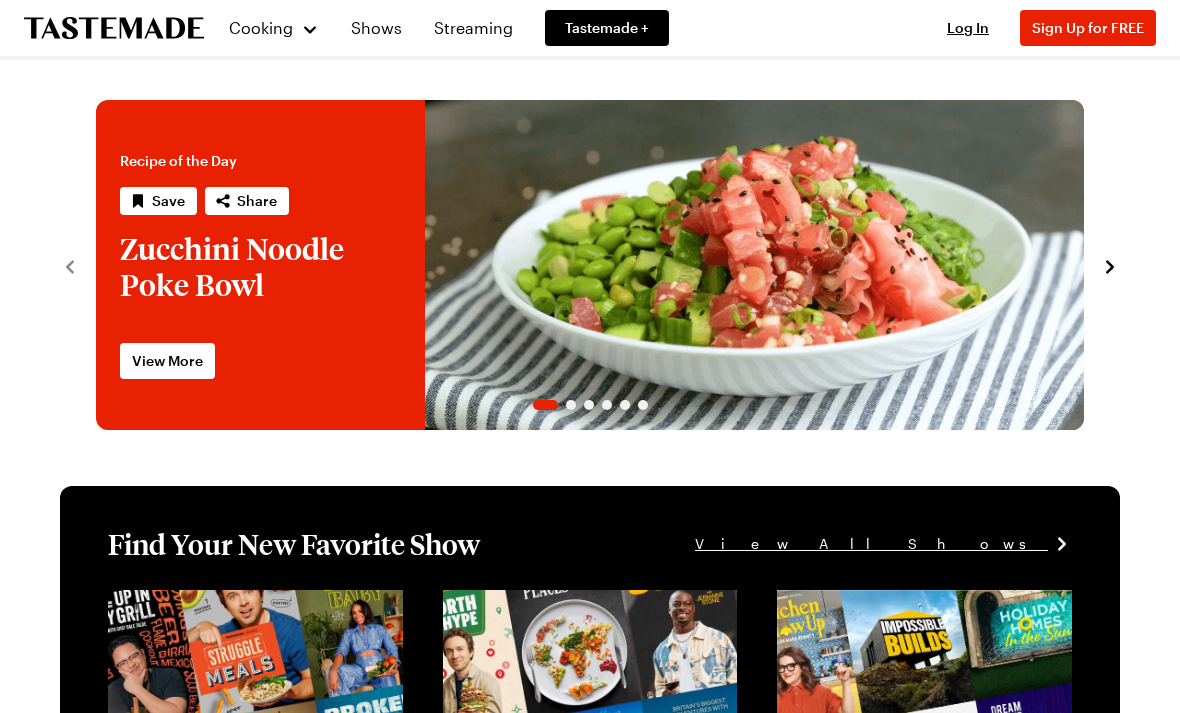 click 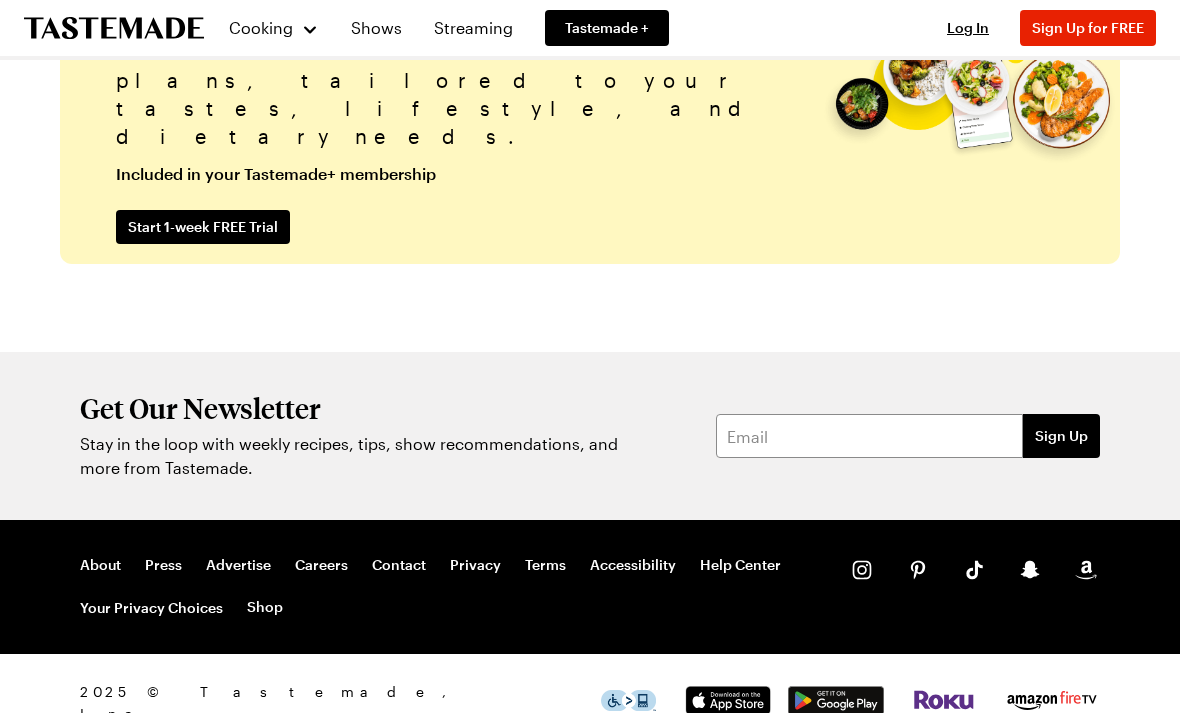 scroll, scrollTop: 4688, scrollLeft: 0, axis: vertical 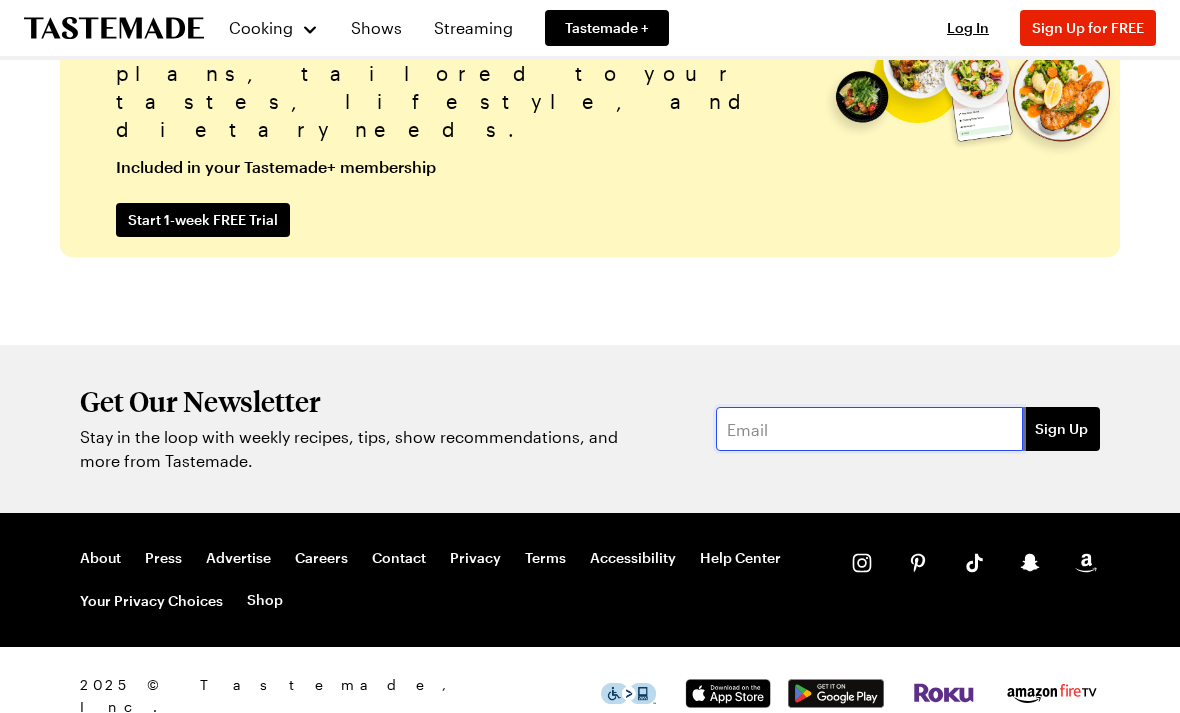 click at bounding box center (869, 429) 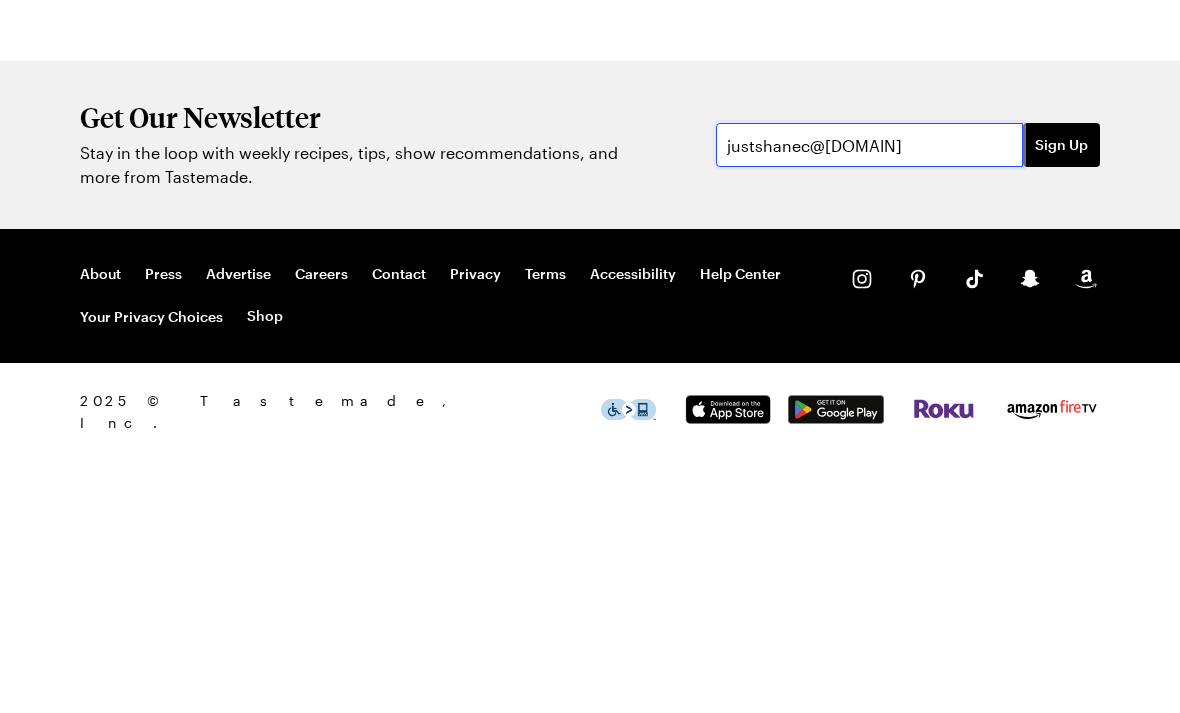 type on "justshanec@aol.com" 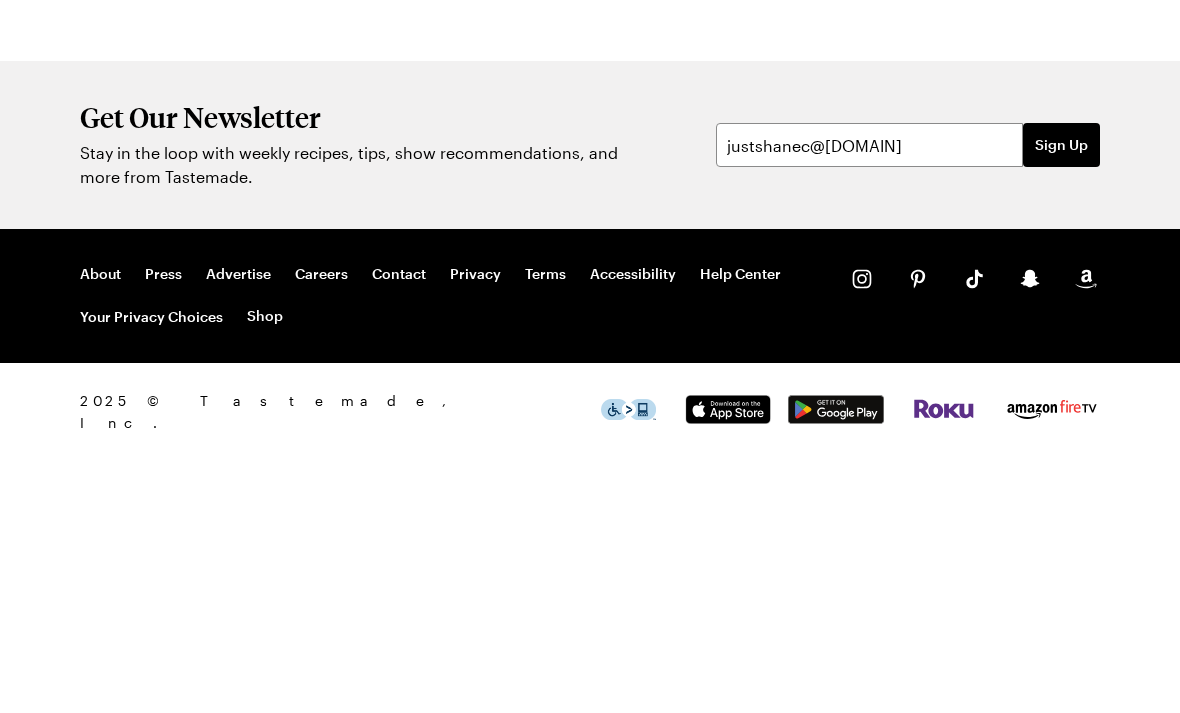 click on "Sign Up" at bounding box center (1061, 429) 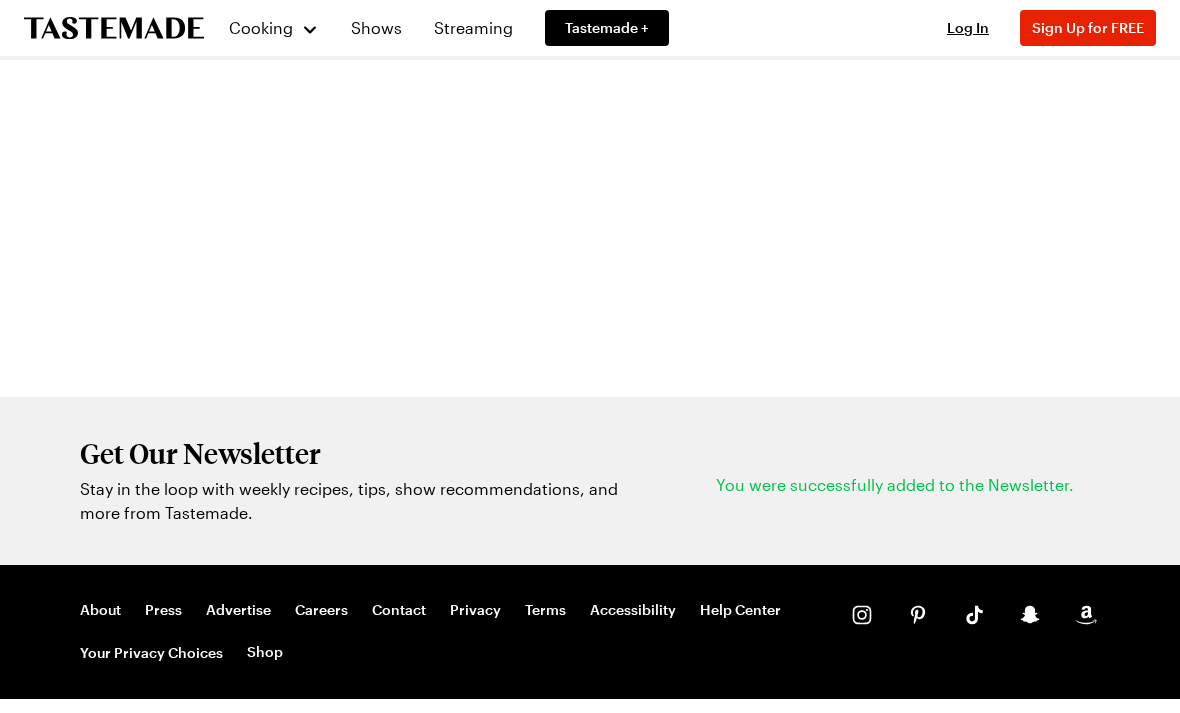 scroll, scrollTop: 3589, scrollLeft: 0, axis: vertical 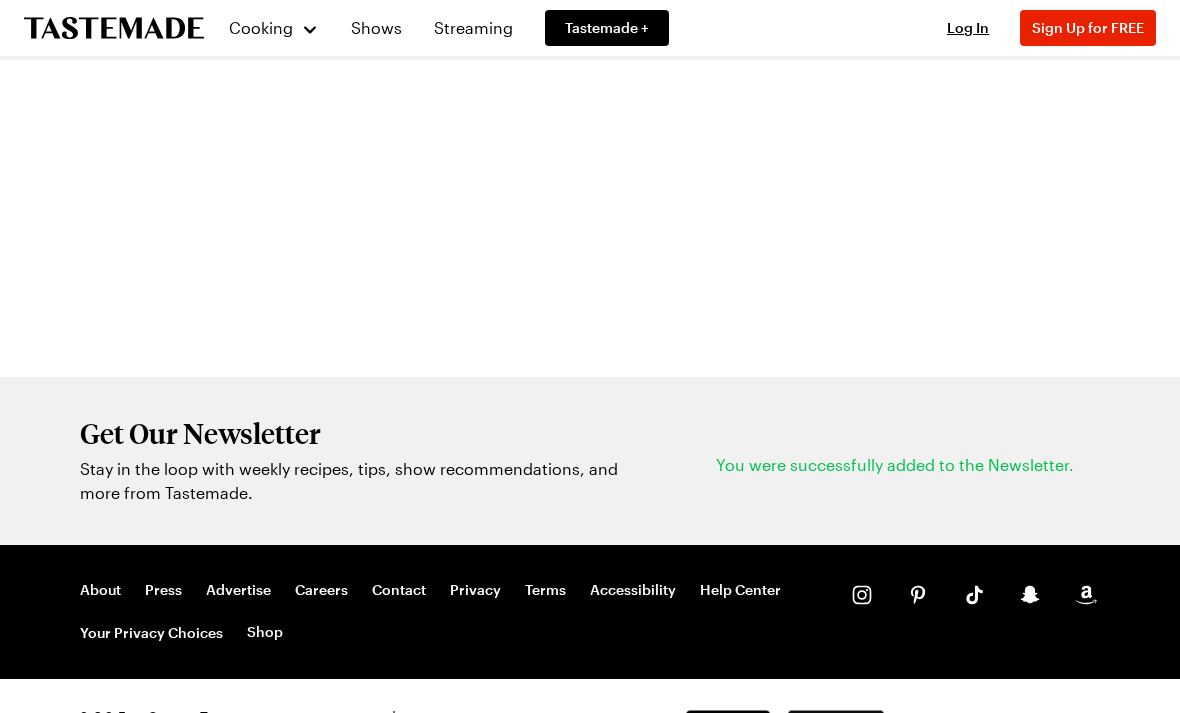 click on "About" at bounding box center [100, 590] 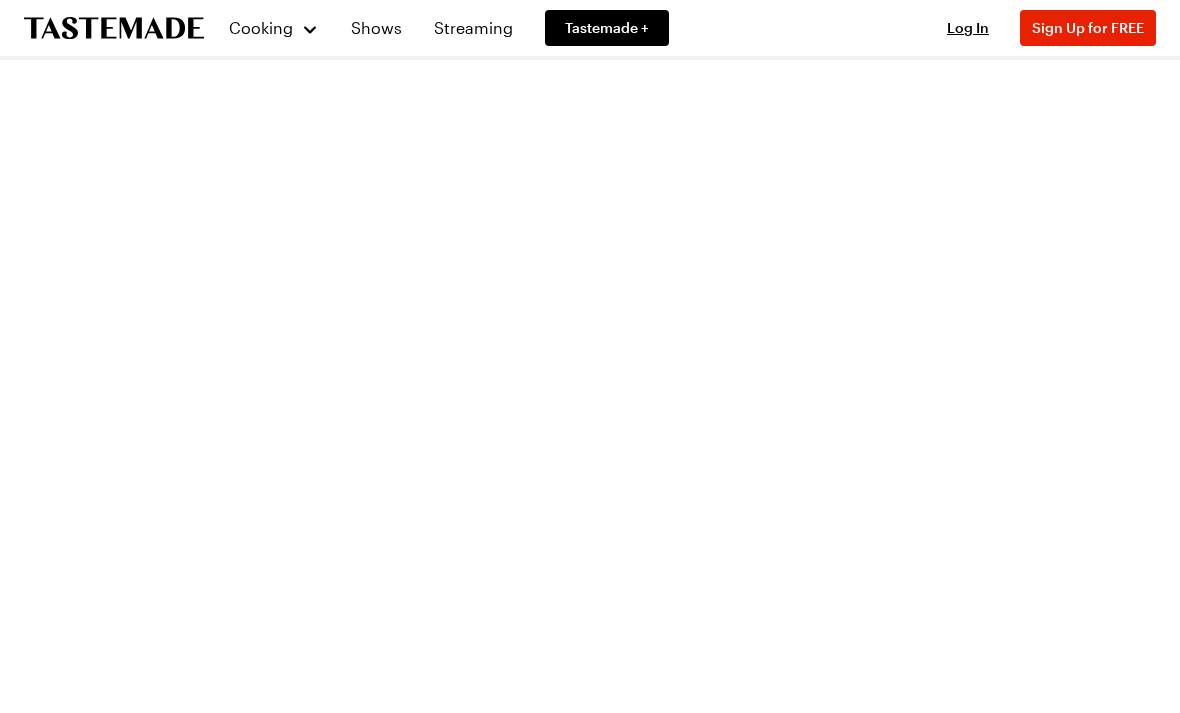 scroll, scrollTop: 0, scrollLeft: 0, axis: both 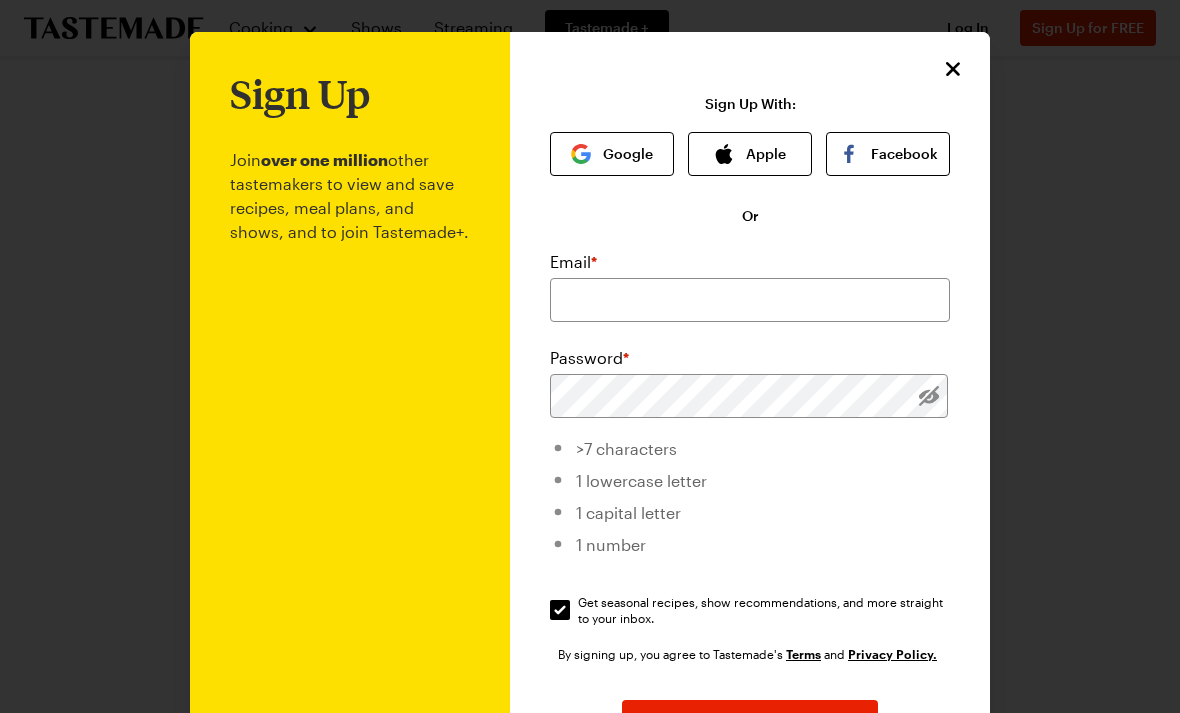 click 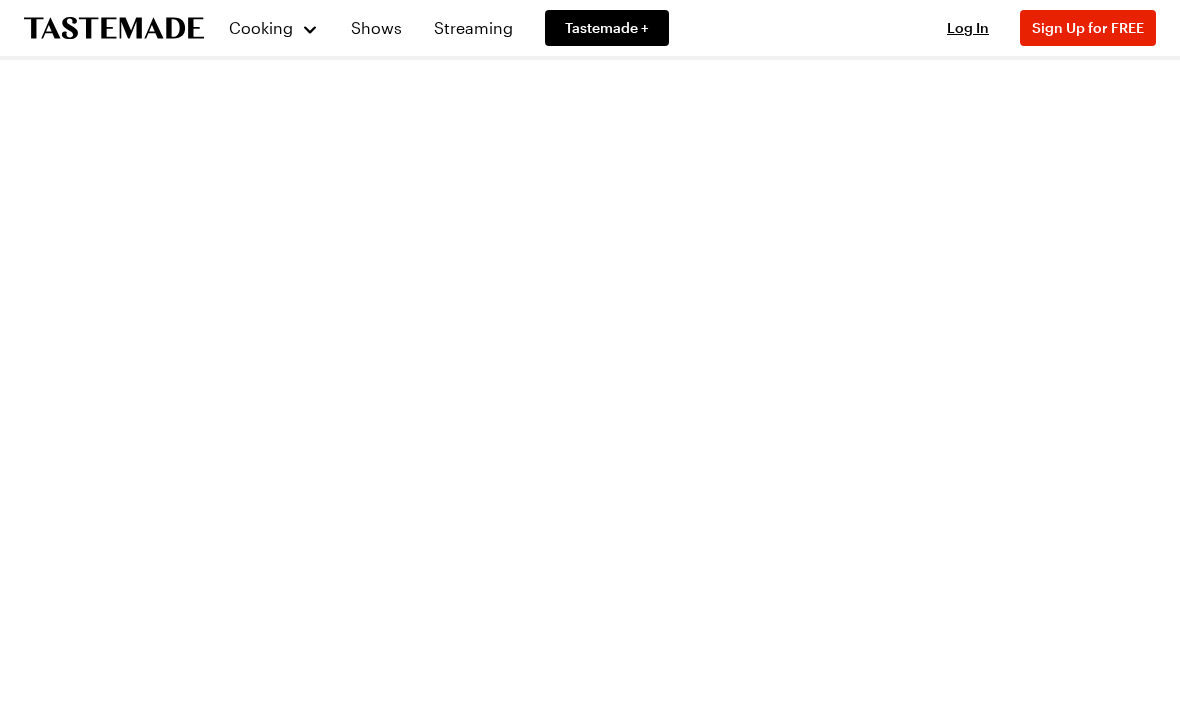 click 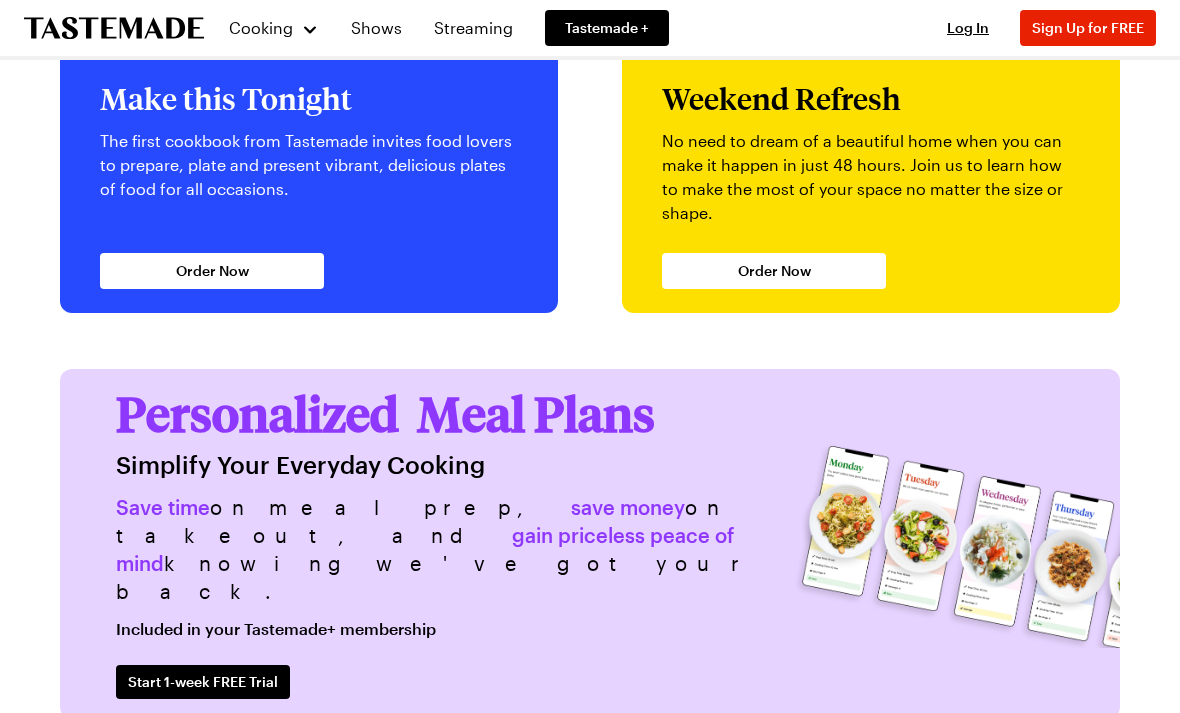 scroll, scrollTop: 4226, scrollLeft: 0, axis: vertical 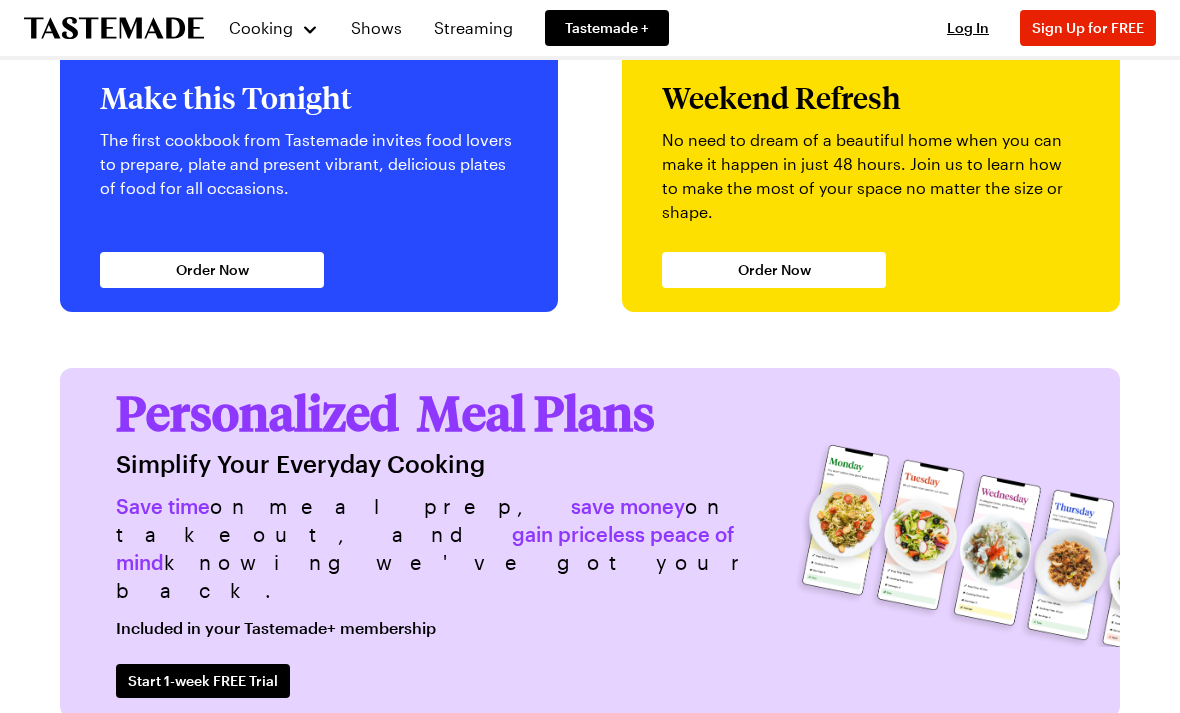 click on "Order Now" at bounding box center [212, 271] 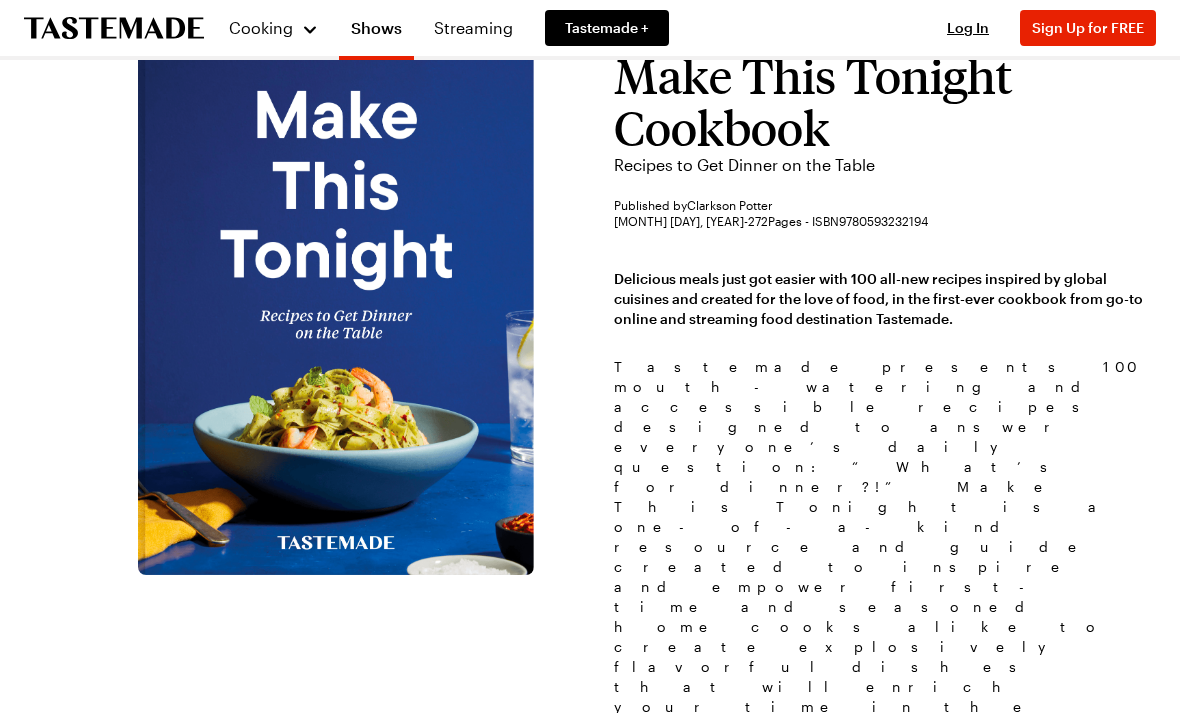 scroll, scrollTop: 0, scrollLeft: 0, axis: both 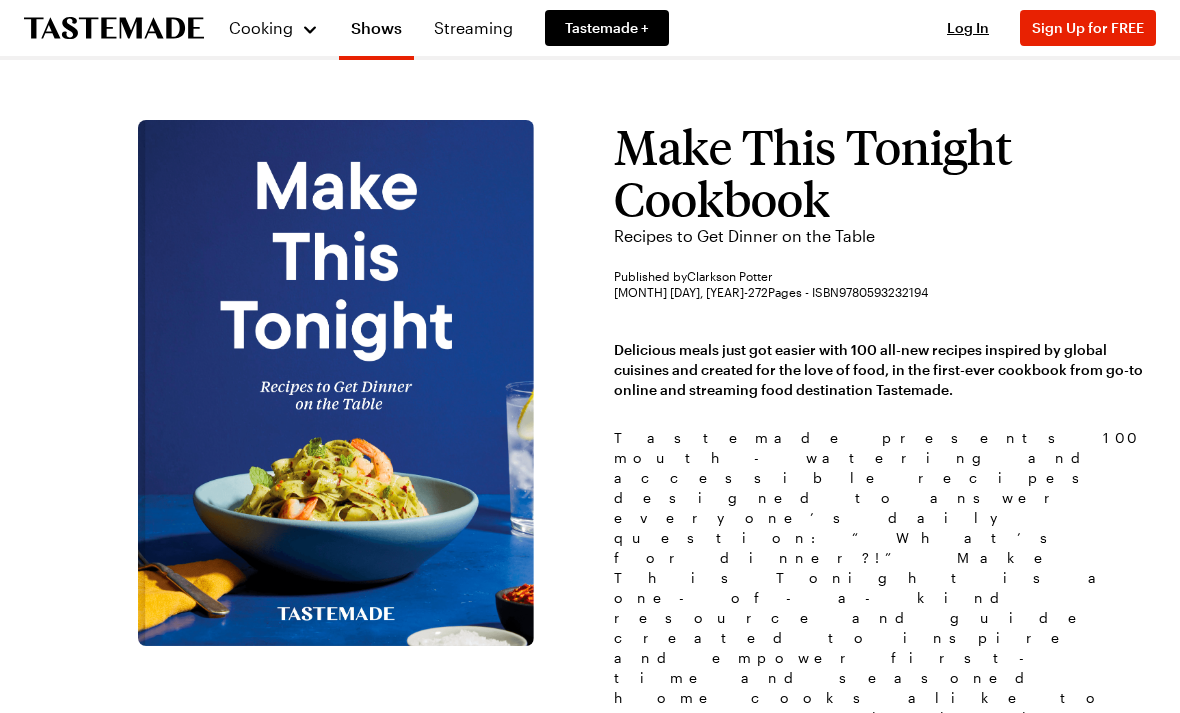 click on "Read More" at bounding box center [651, 910] 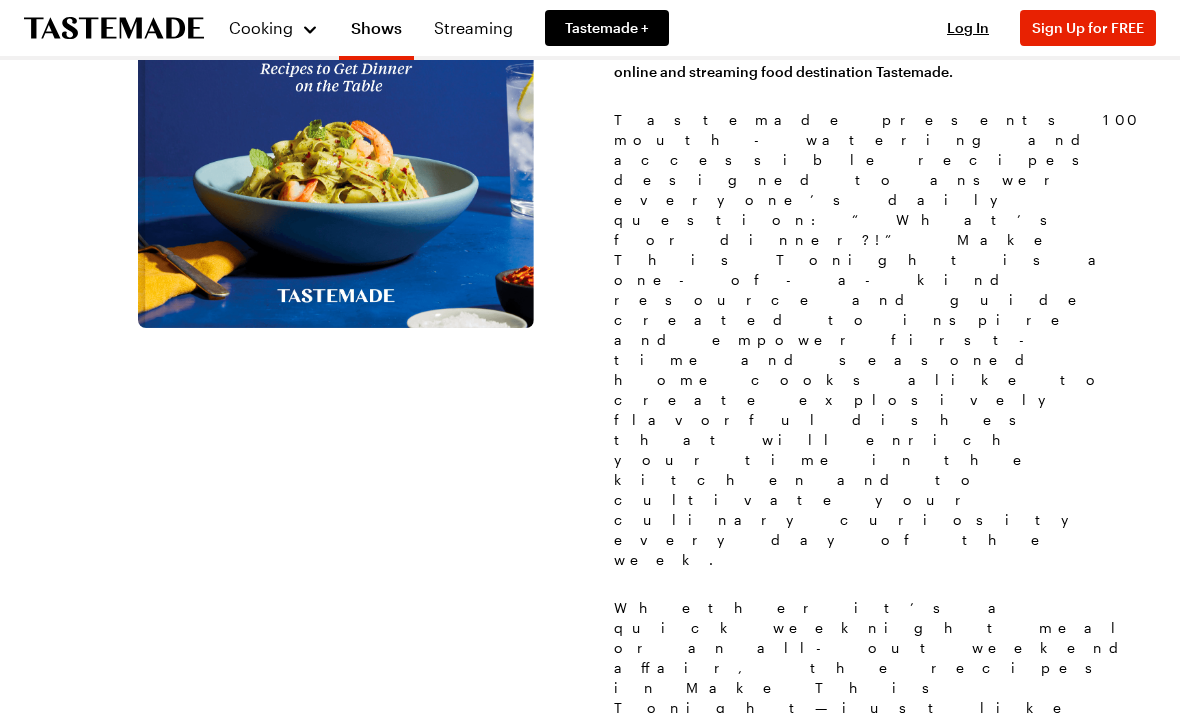 scroll, scrollTop: 412, scrollLeft: 0, axis: vertical 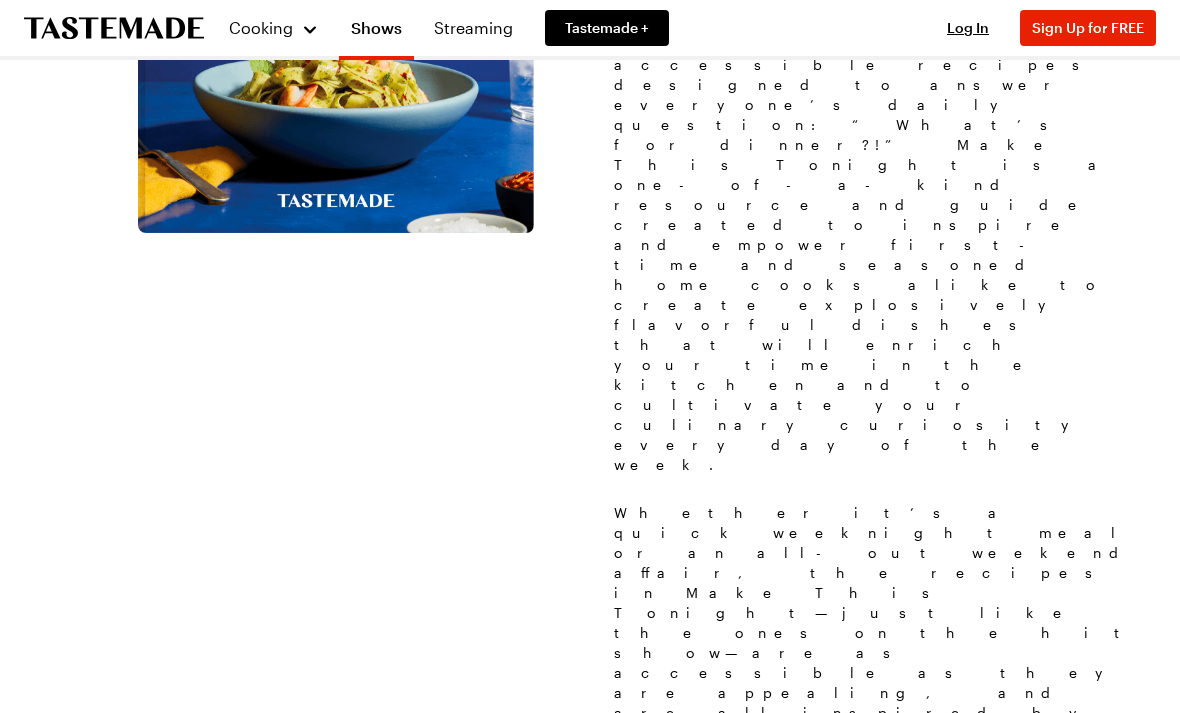 click at bounding box center [774, 1886] 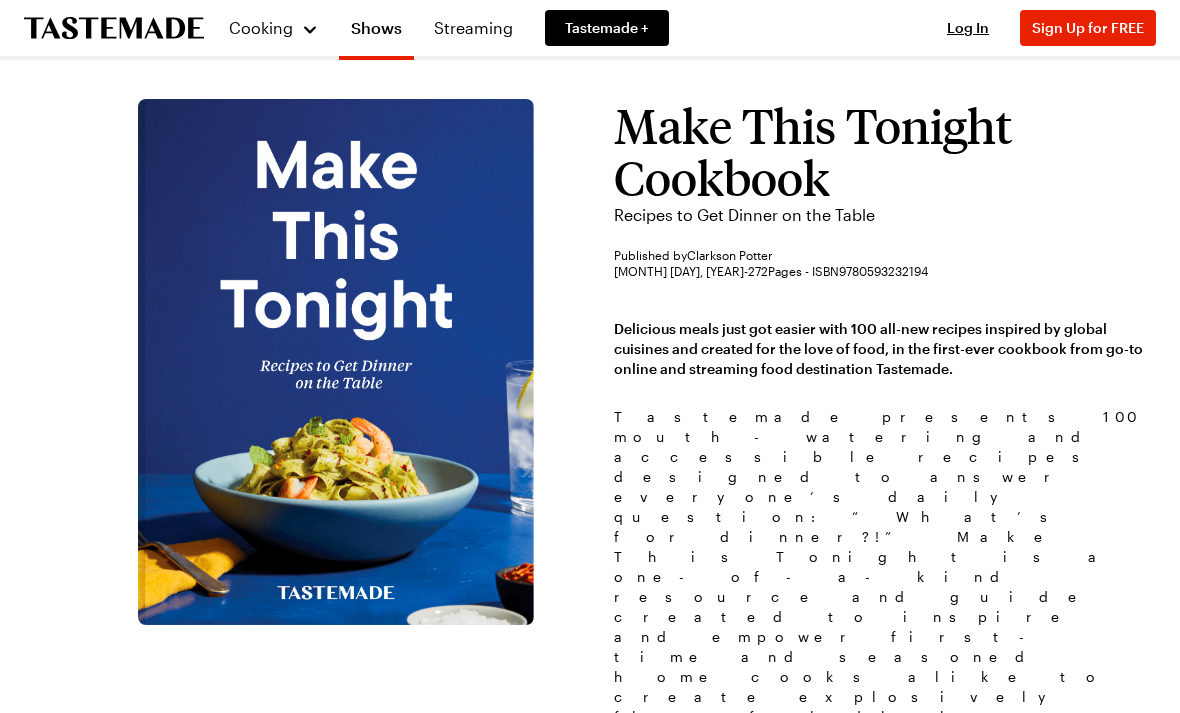 scroll, scrollTop: 0, scrollLeft: 0, axis: both 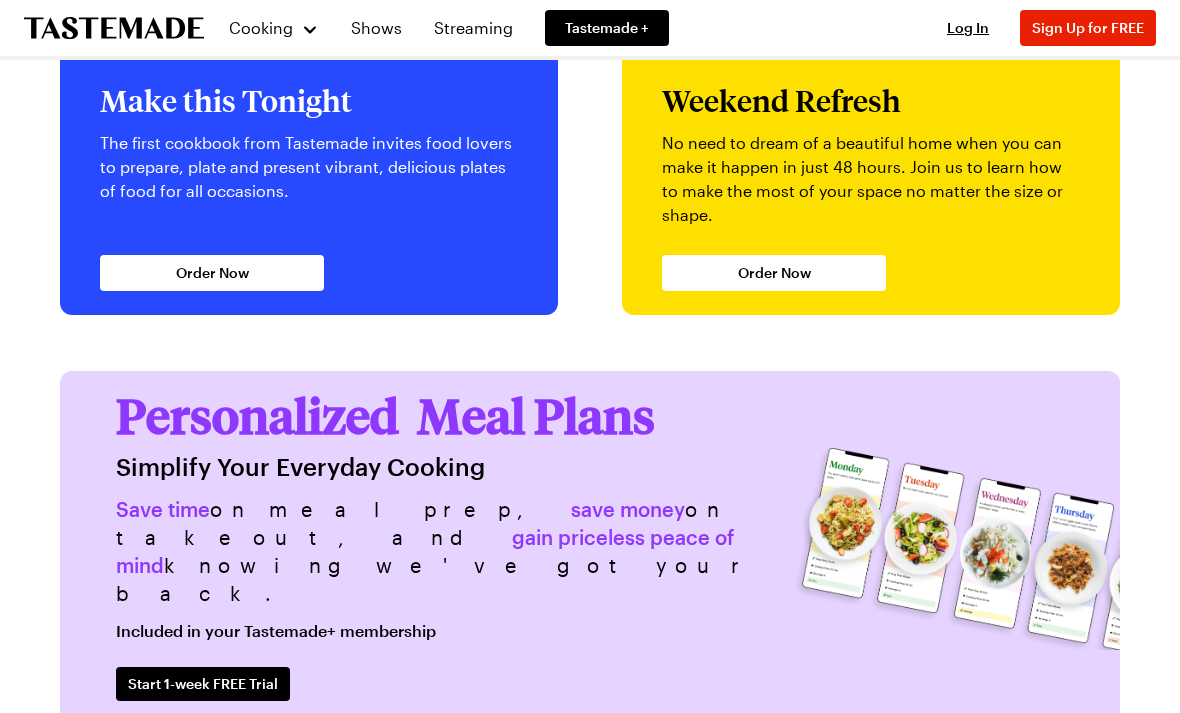 click on "Order Now" at bounding box center (774, 273) 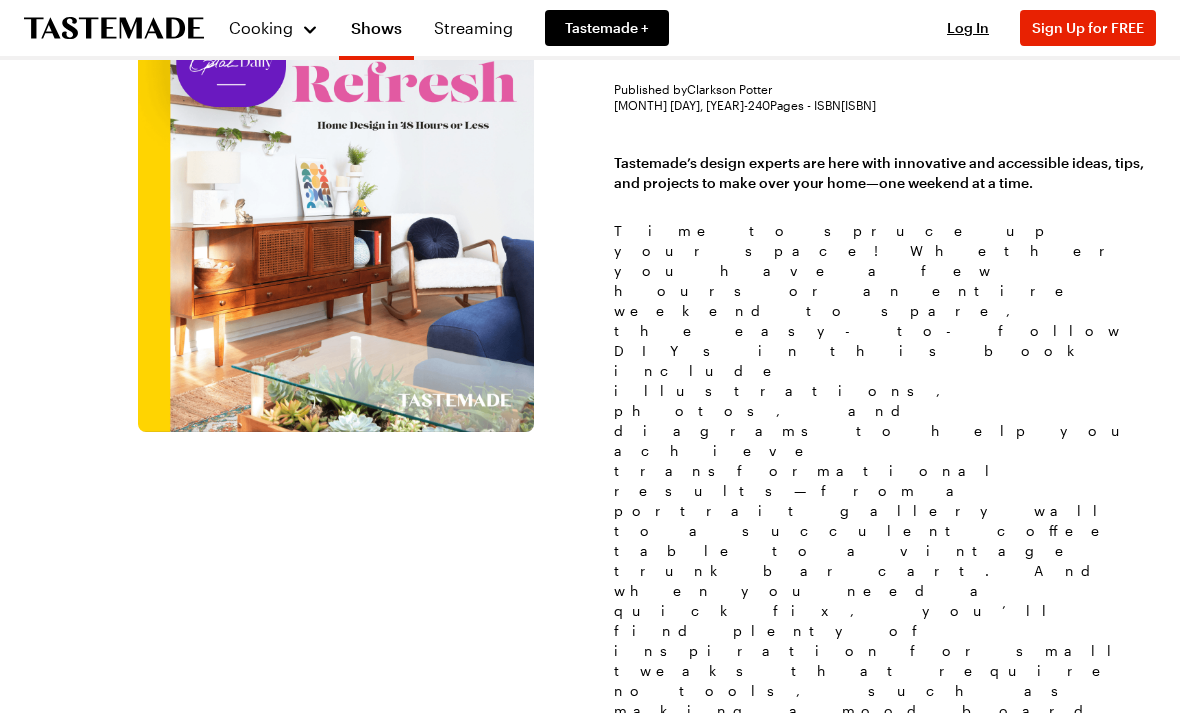 scroll, scrollTop: 147, scrollLeft: 0, axis: vertical 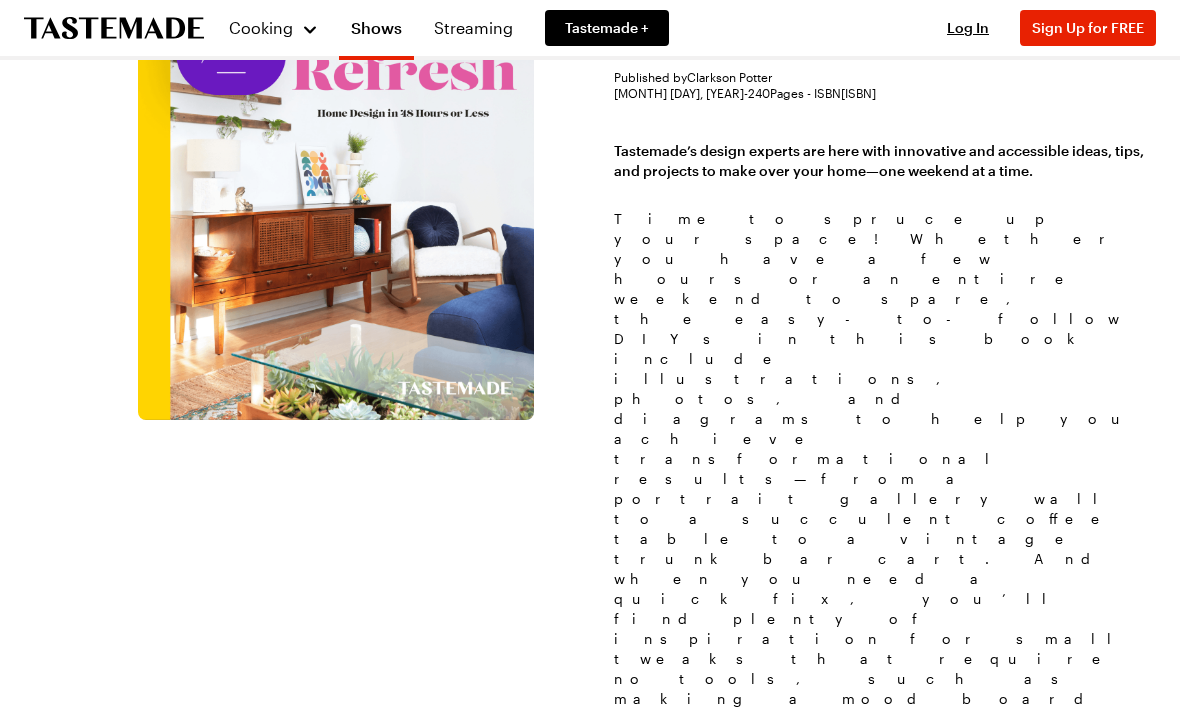 click on "Read More" at bounding box center (651, 811) 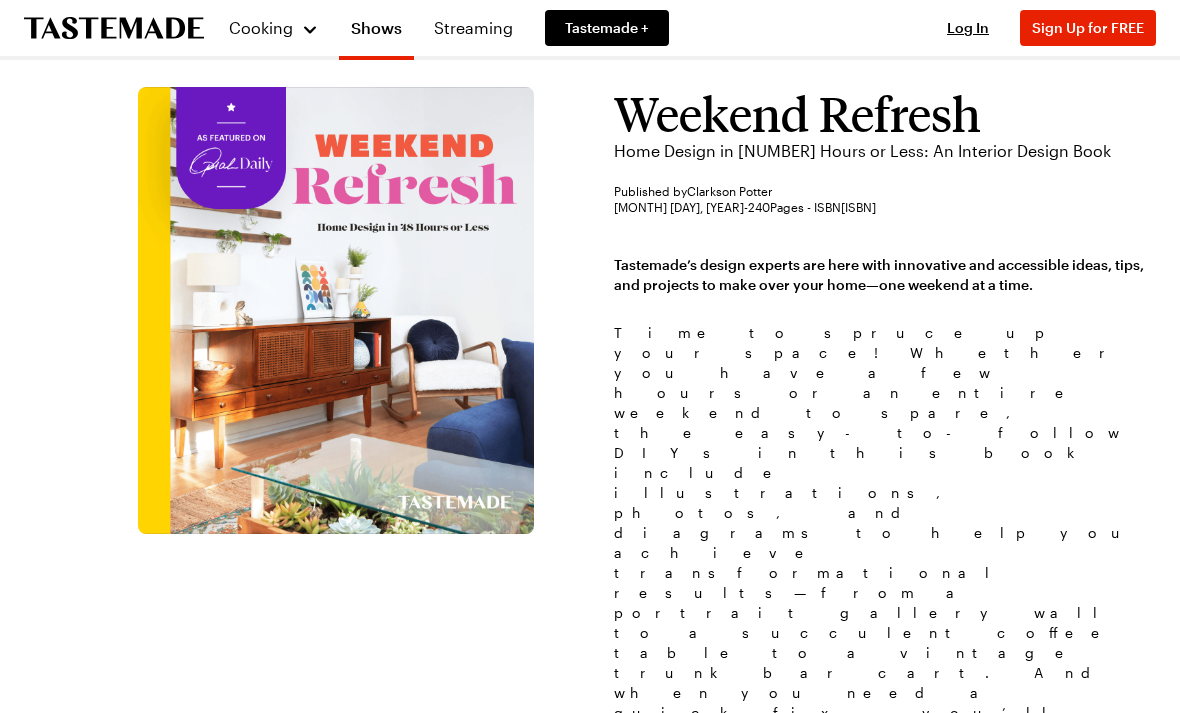 scroll, scrollTop: 0, scrollLeft: 0, axis: both 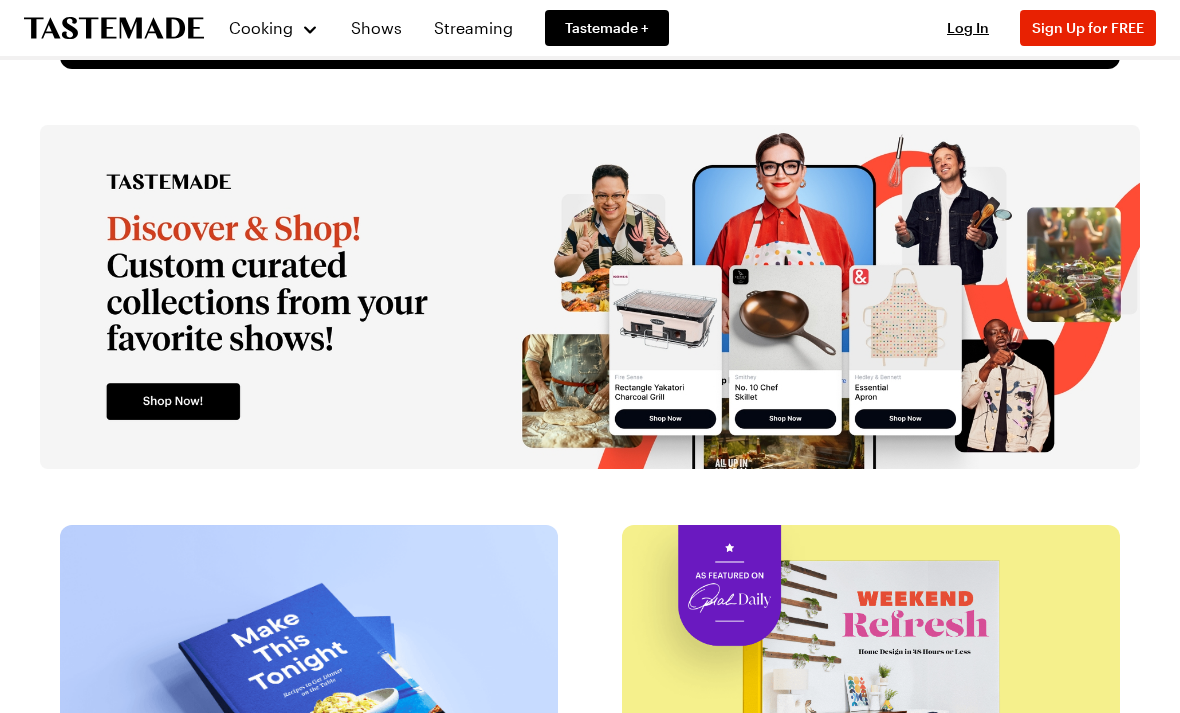 click 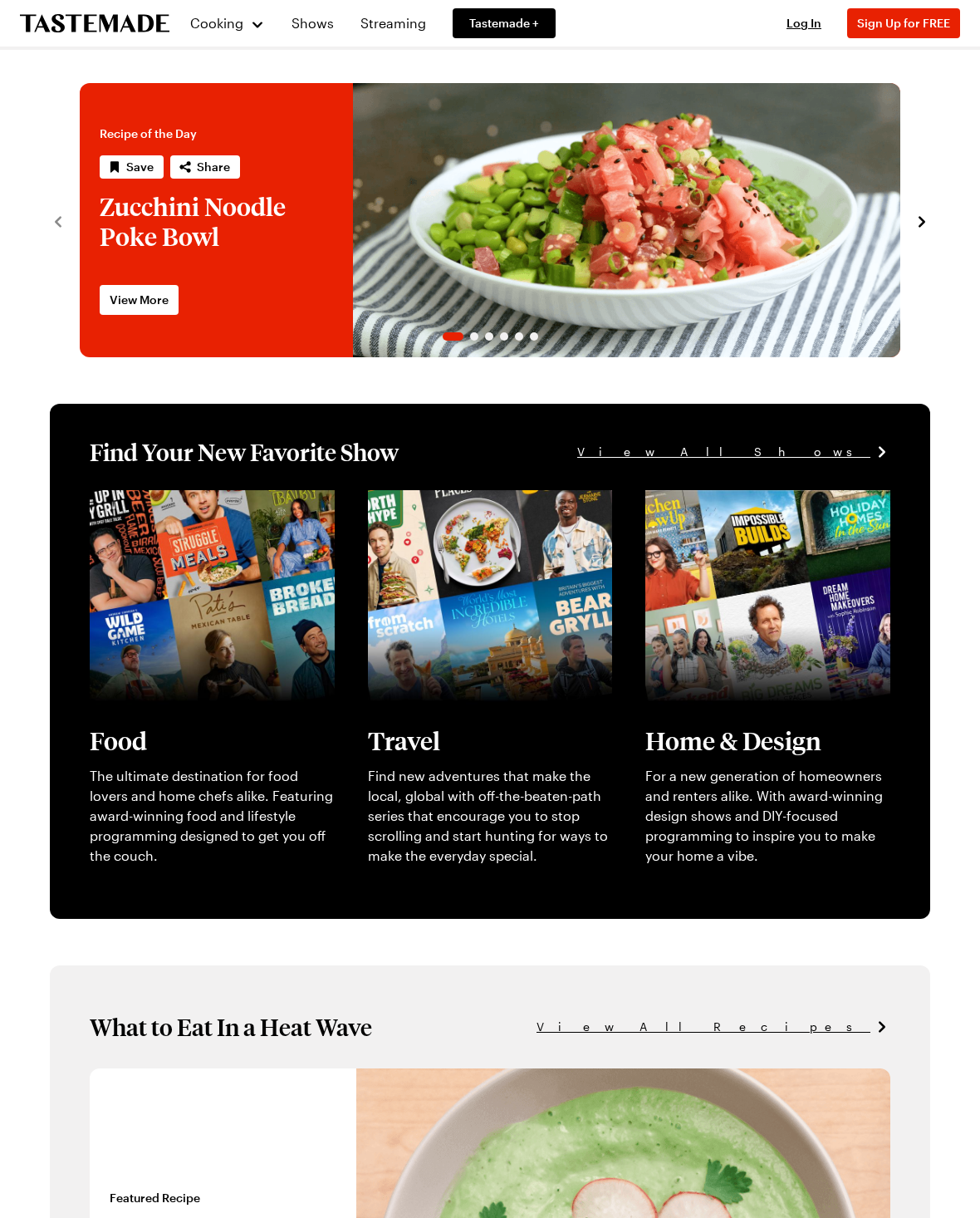 scroll, scrollTop: 0, scrollLeft: 0, axis: both 